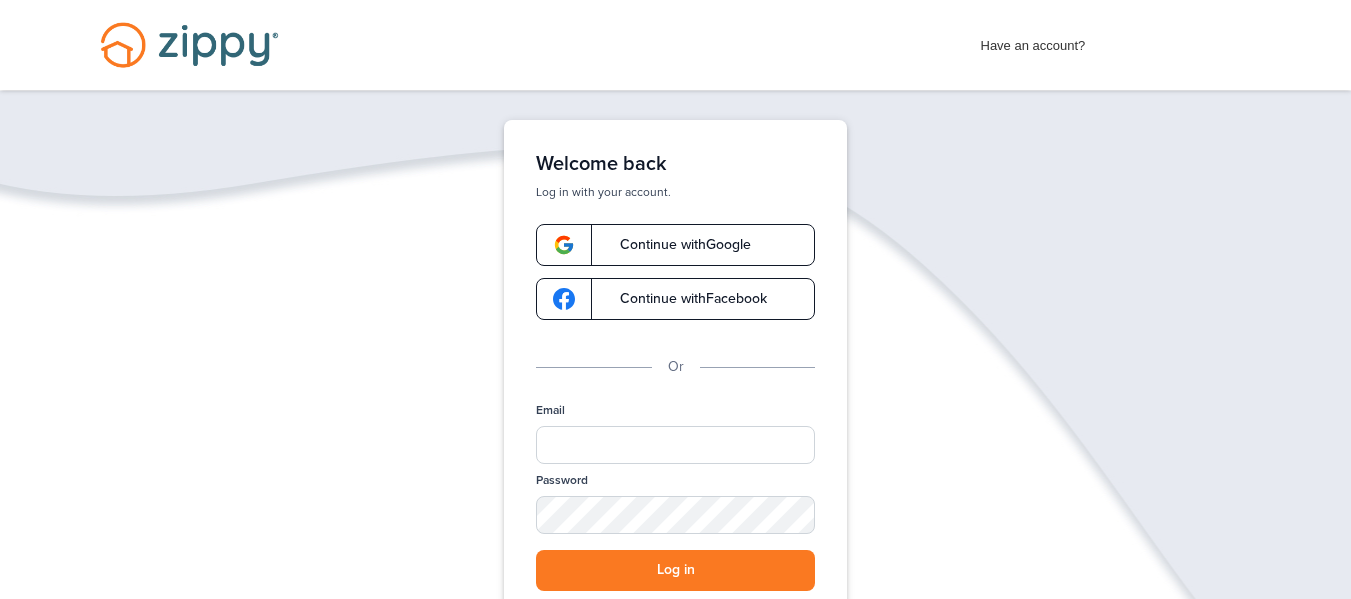 scroll, scrollTop: 0, scrollLeft: 0, axis: both 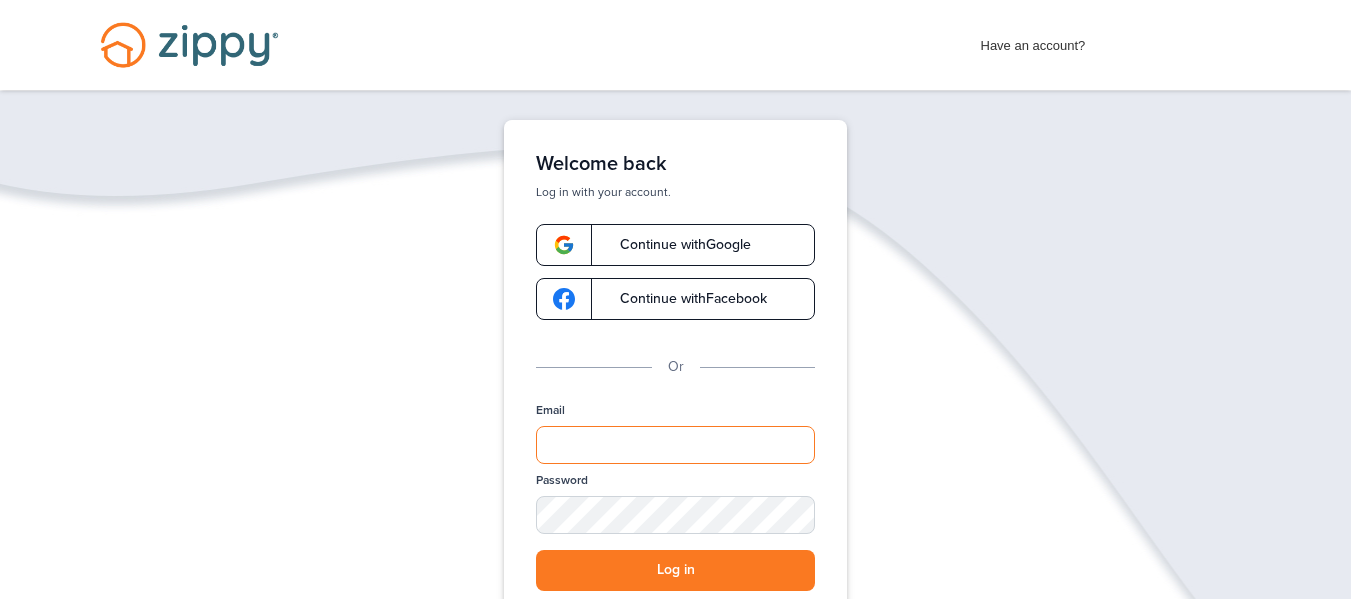 type on "**********" 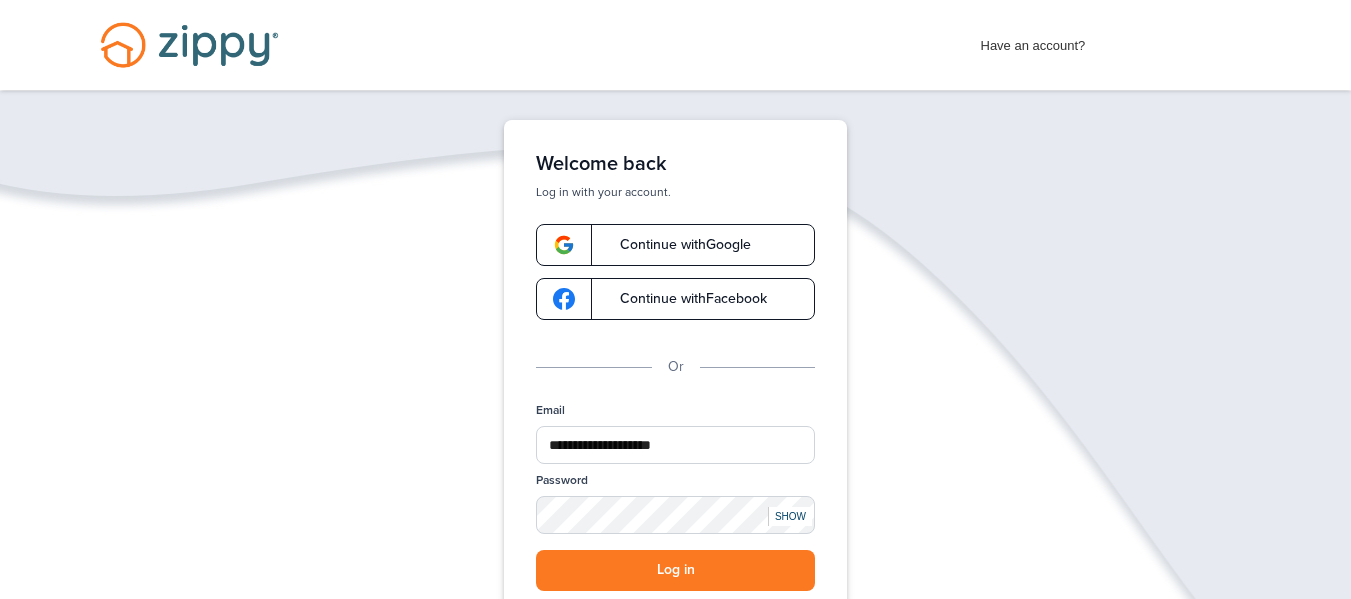 click on "Continue with  Google" at bounding box center [675, 245] 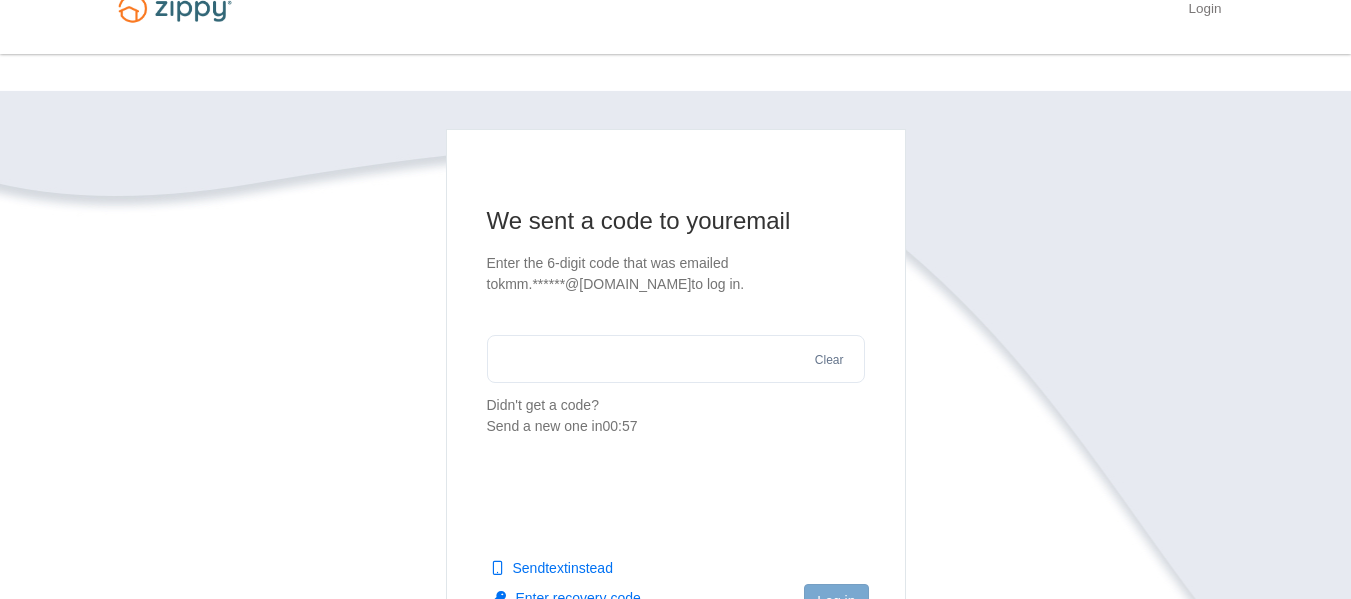 scroll, scrollTop: 38, scrollLeft: 0, axis: vertical 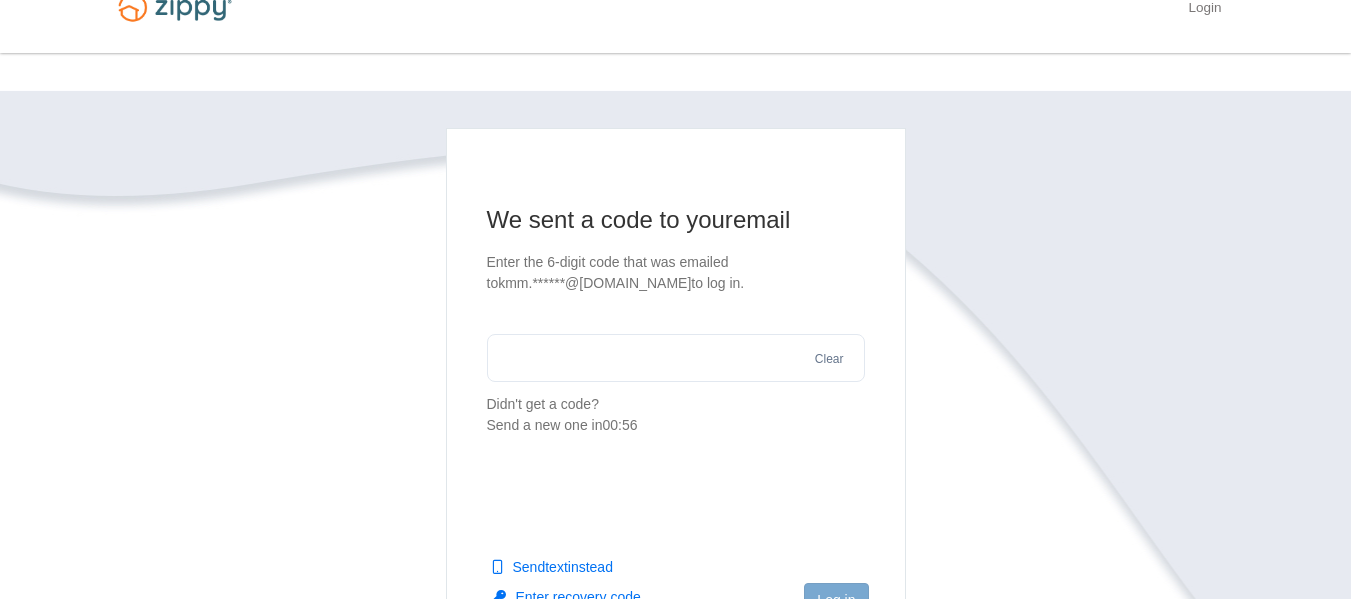 click at bounding box center [676, 358] 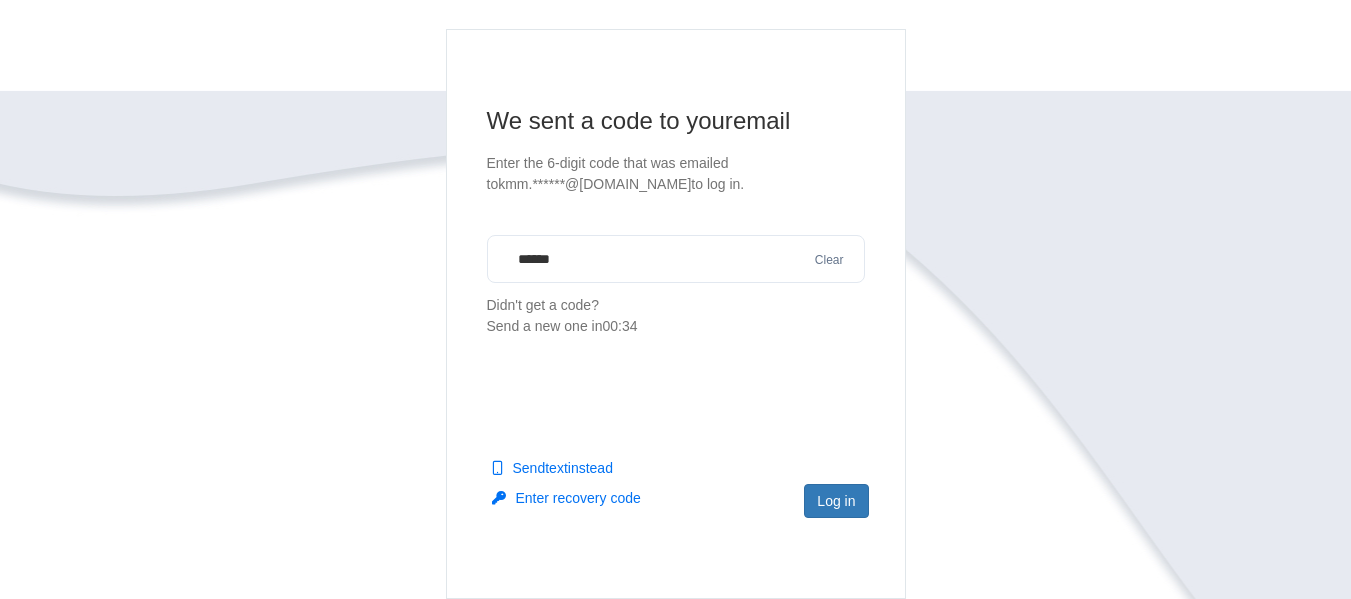 scroll, scrollTop: 138, scrollLeft: 0, axis: vertical 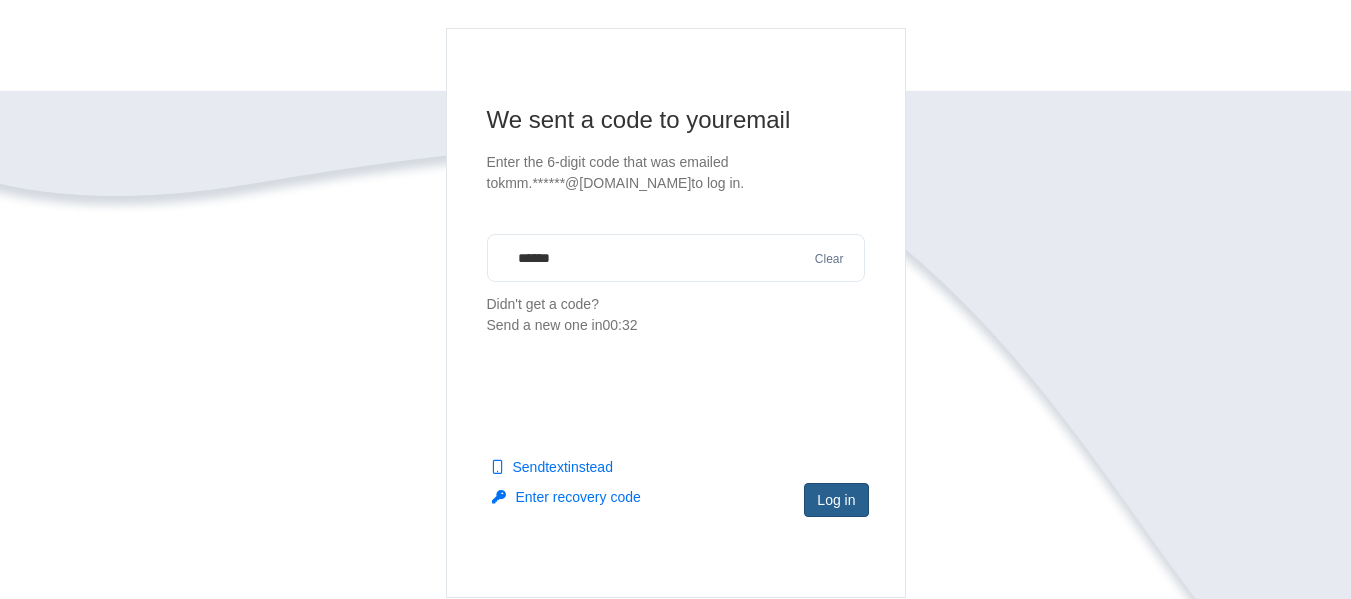 type on "******" 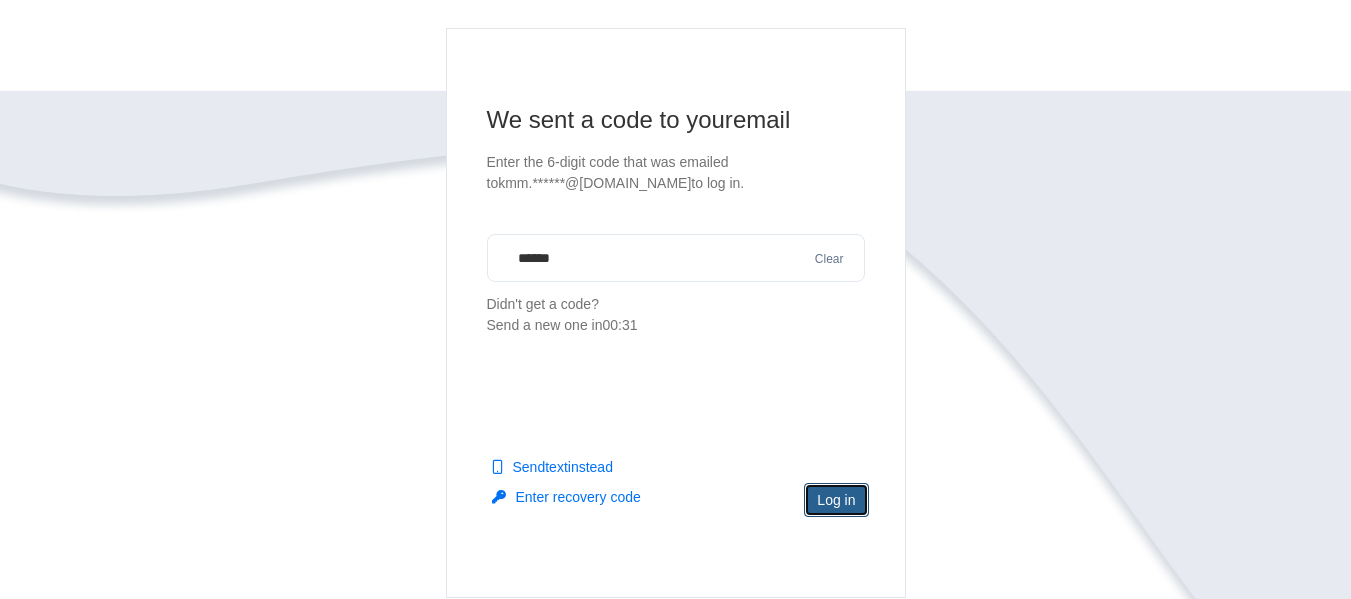 click on "Log in" at bounding box center [836, 500] 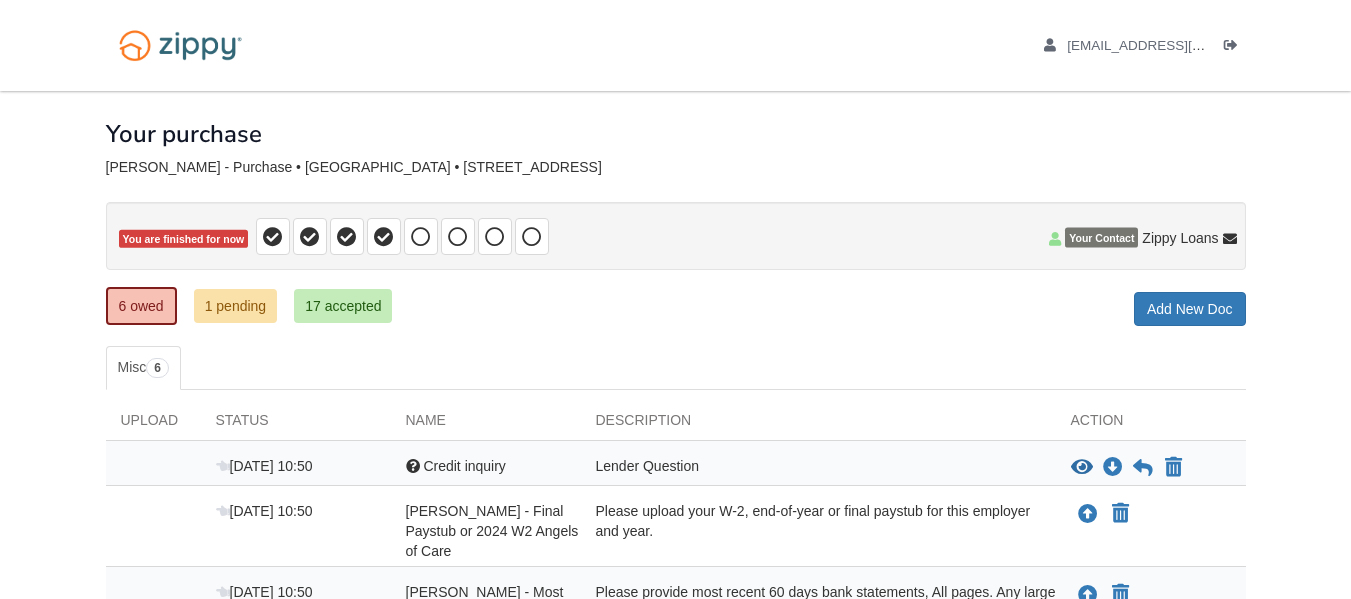 scroll, scrollTop: 0, scrollLeft: 0, axis: both 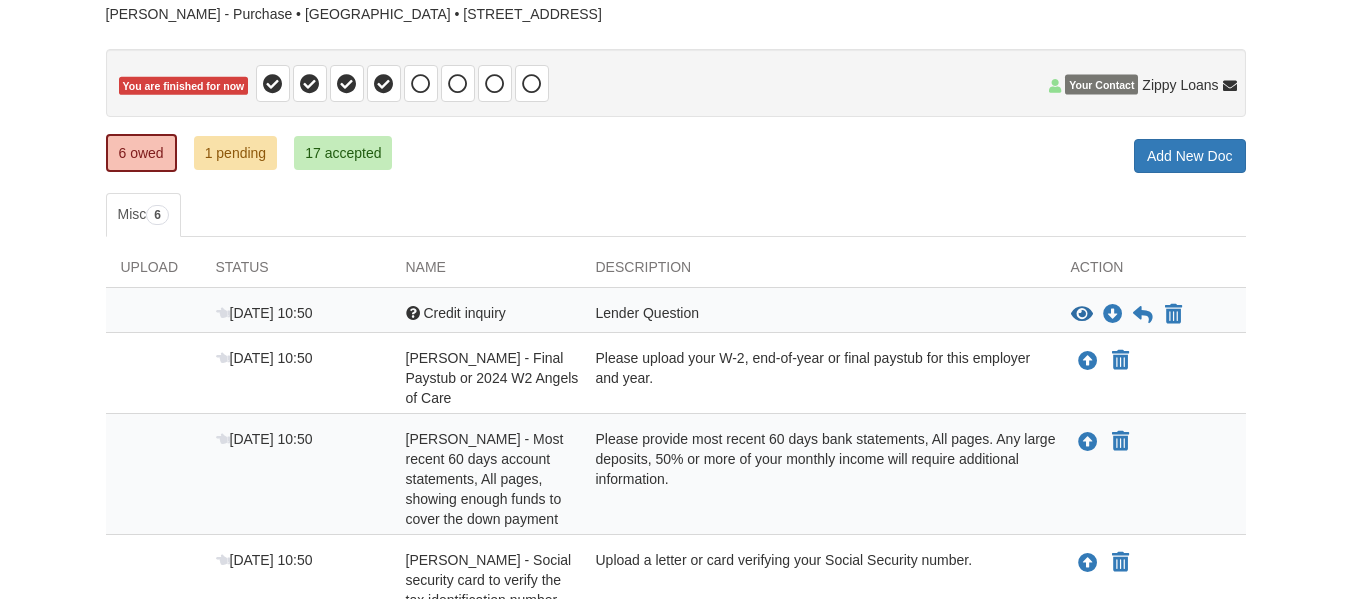 click on "Please provide most recent 60 days bank statements, All pages.  Any large deposits, 50% or more of your monthly income will require additional information." at bounding box center (818, 479) 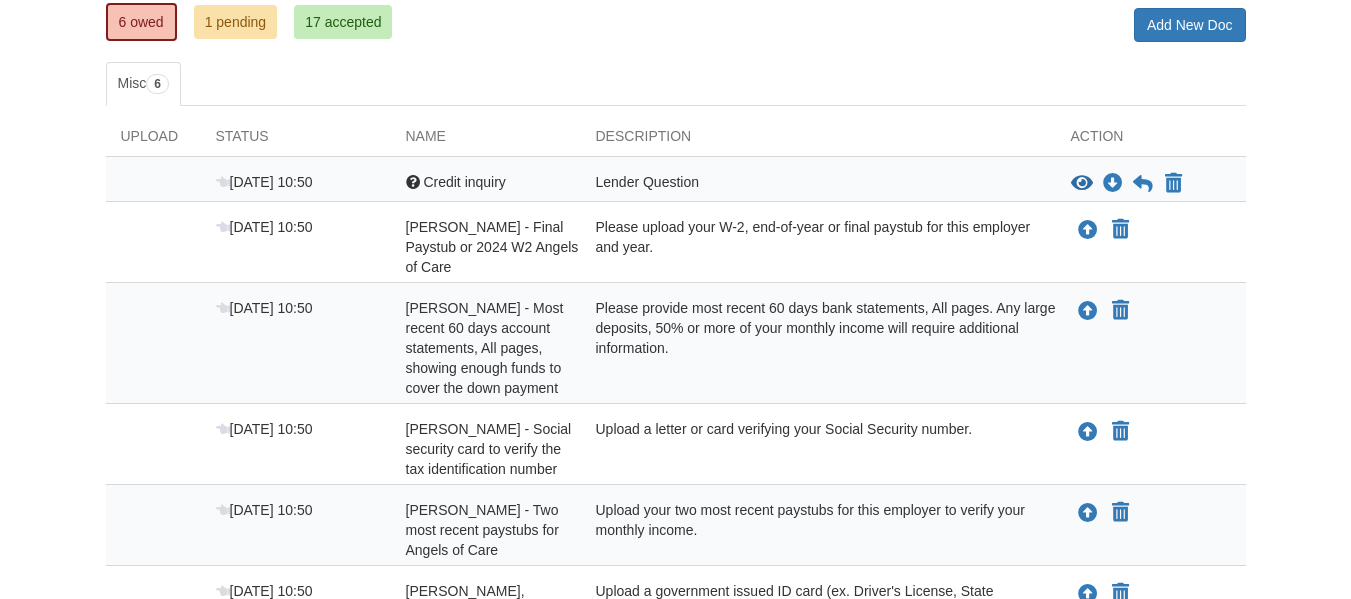 scroll, scrollTop: 286, scrollLeft: 0, axis: vertical 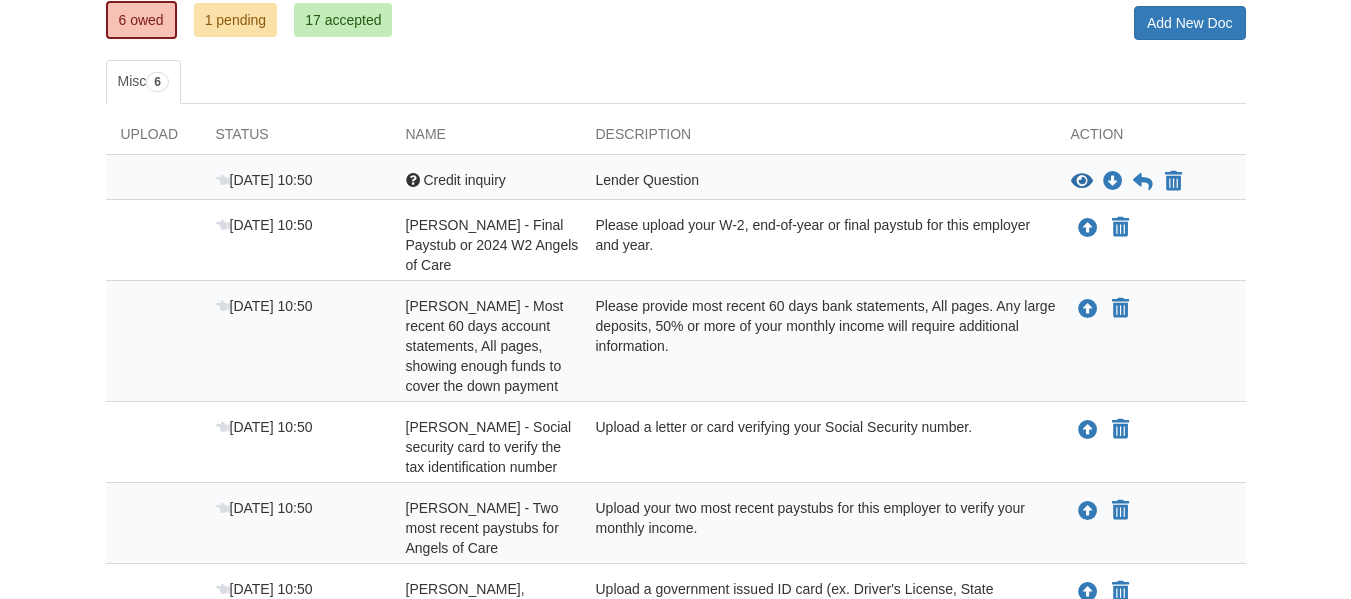 click on "Jul 15 10:50
Kayla Martinez - Most recent 60 days account statements, All pages, showing enough funds to cover the down payment
Please provide most recent 60 days bank statements, All pages.  Any large deposits, 50% or more of your monthly income will require additional information.
Upload your document" at bounding box center [676, 341] 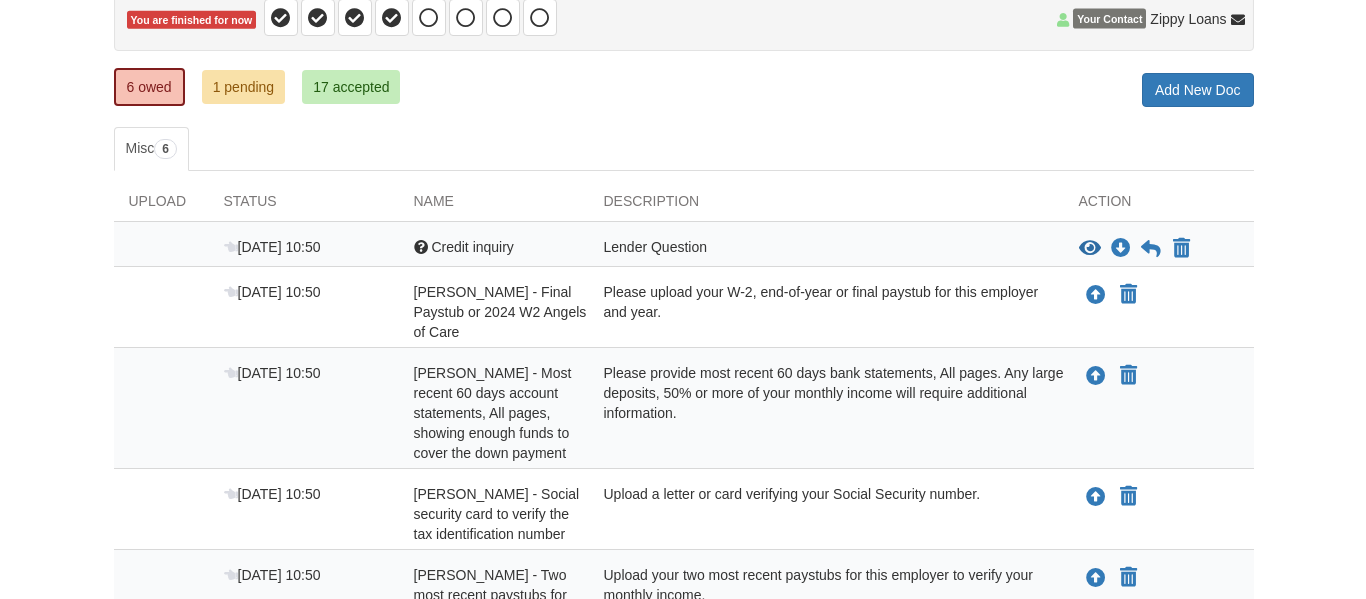 scroll, scrollTop: 216, scrollLeft: 0, axis: vertical 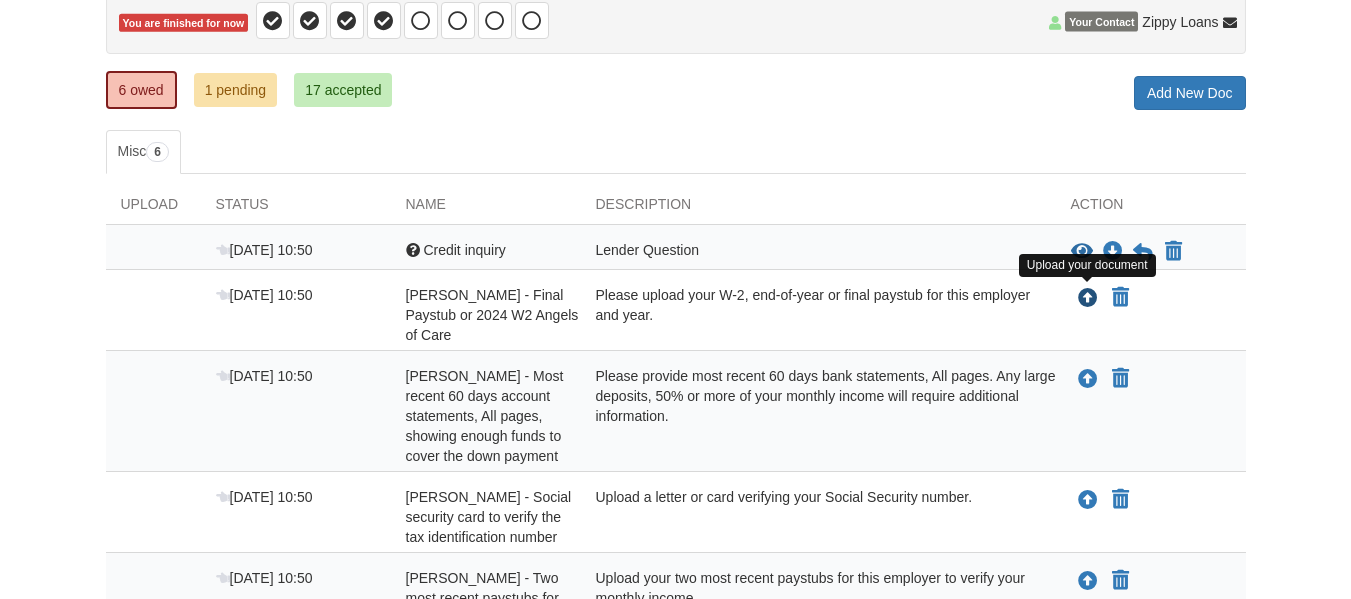 click at bounding box center [1088, 299] 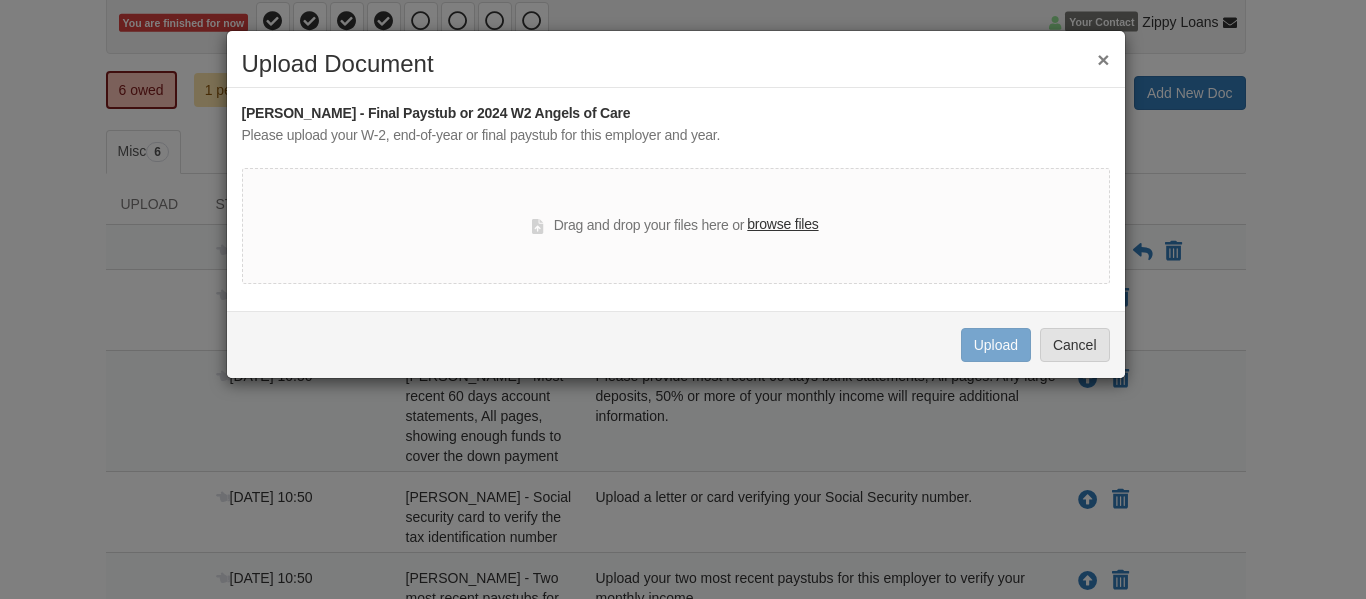 click on "browse files" at bounding box center (782, 225) 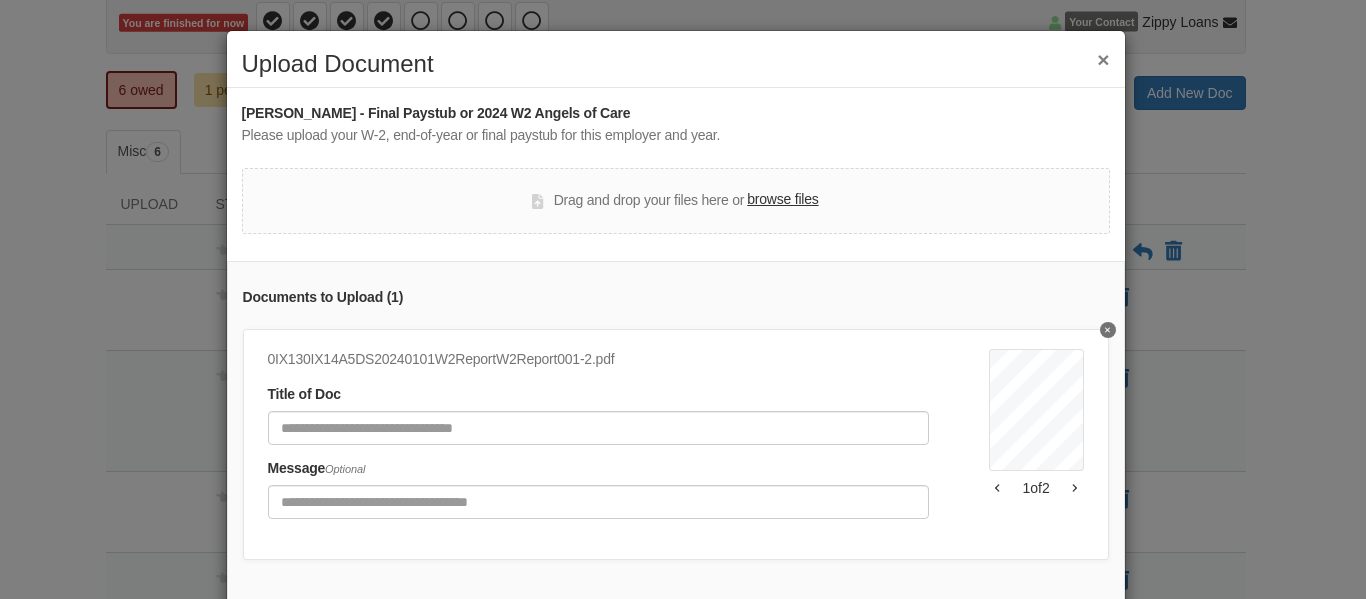 scroll, scrollTop: 120, scrollLeft: 0, axis: vertical 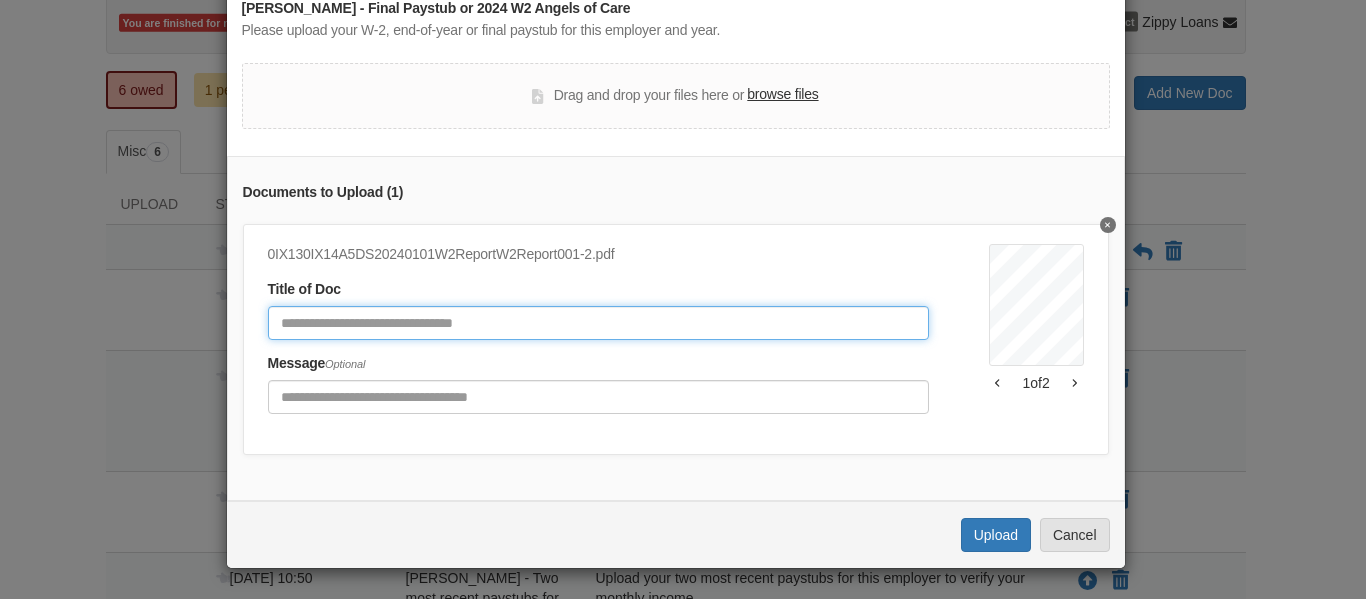 click 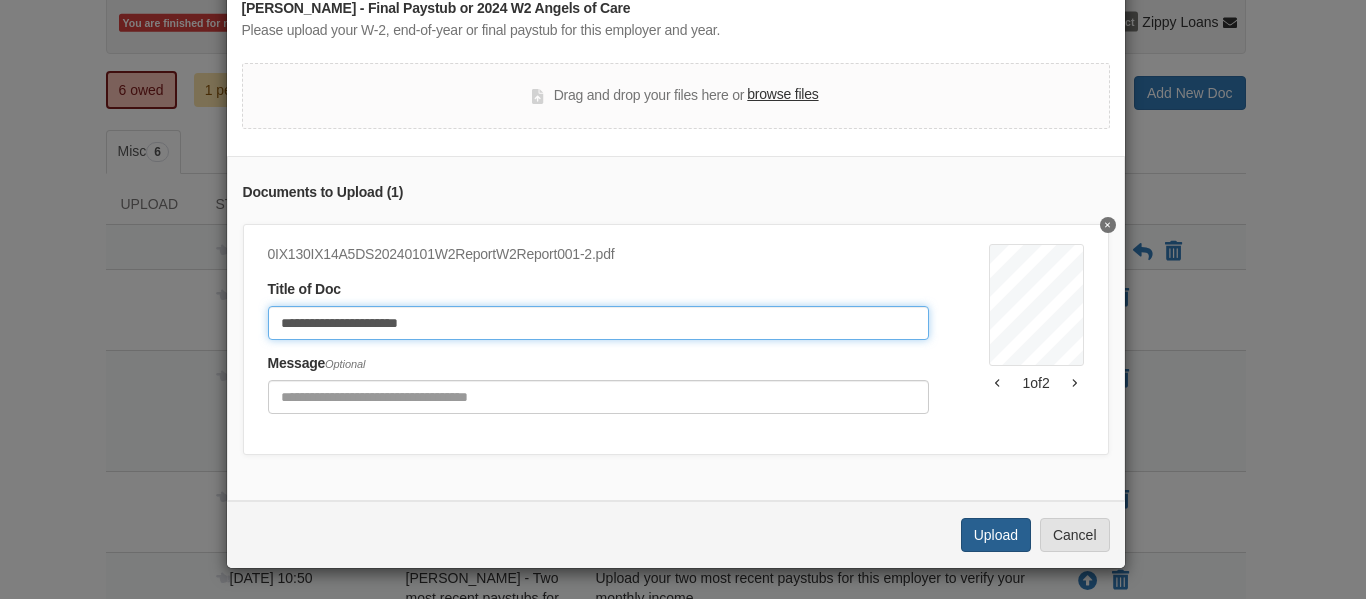 type on "**********" 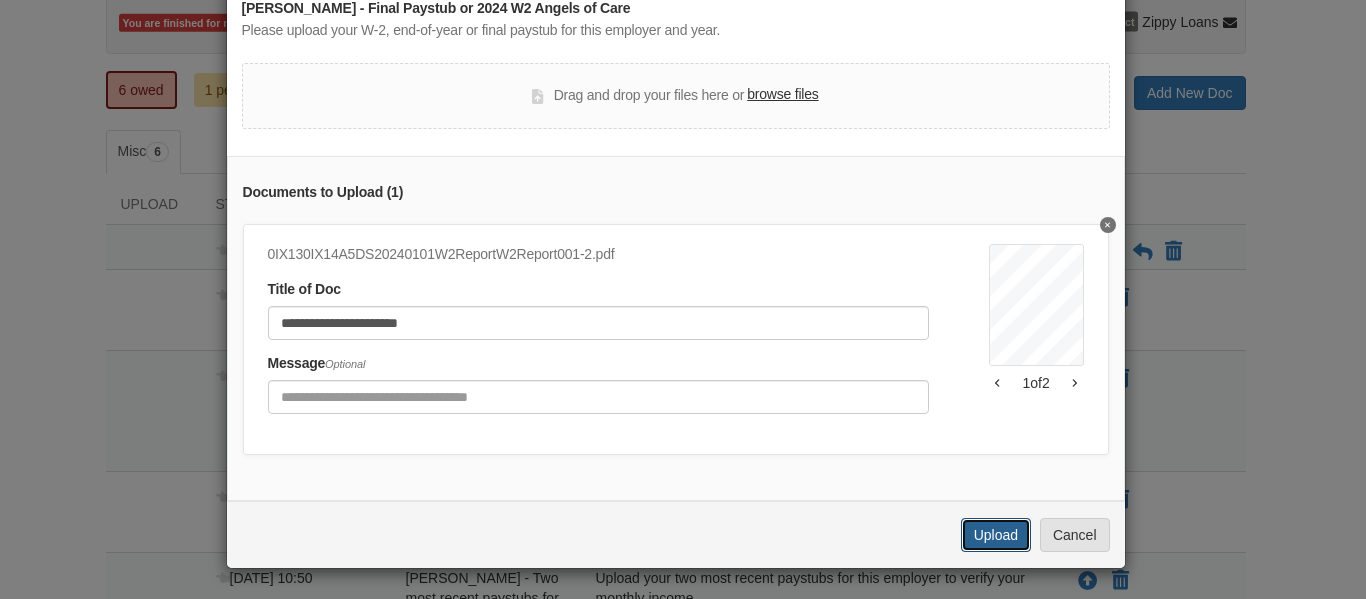 click on "Upload" at bounding box center [996, 535] 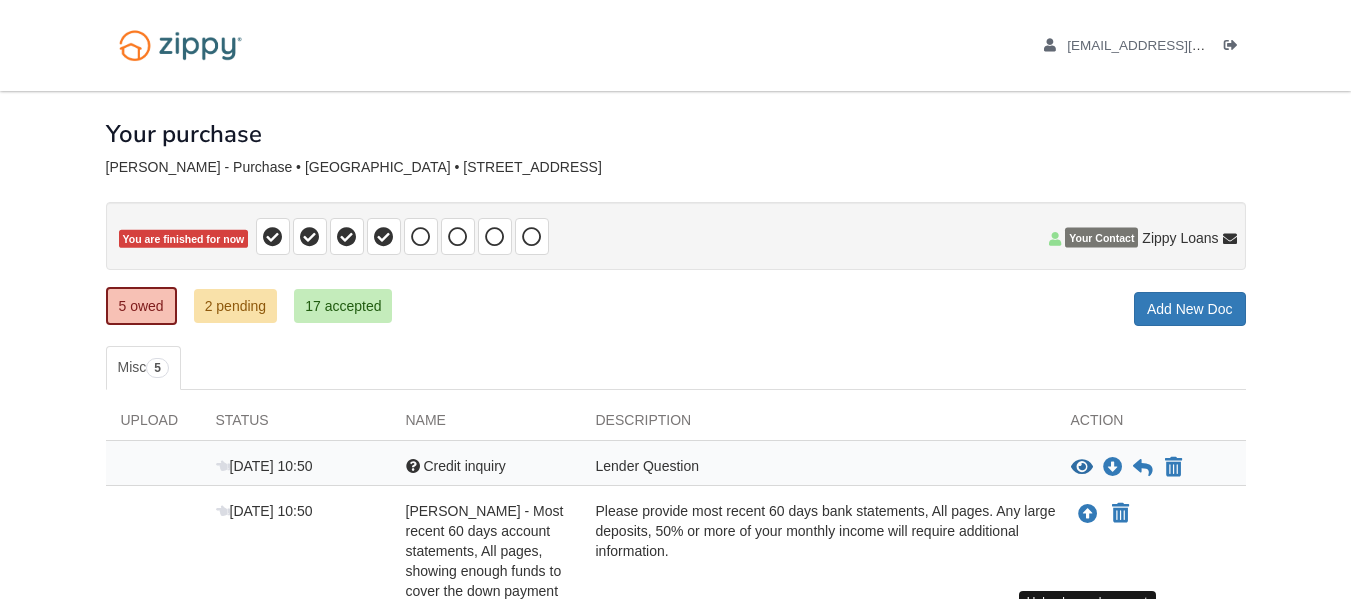 click at bounding box center (1088, 636) 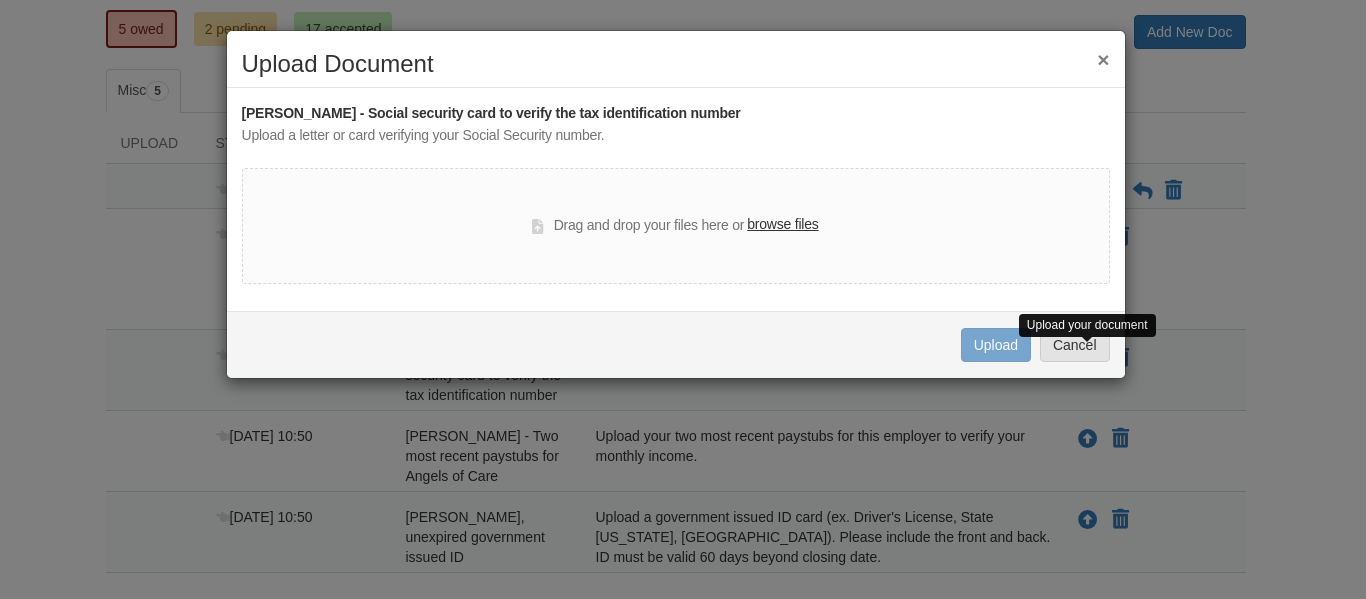 scroll, scrollTop: 277, scrollLeft: 0, axis: vertical 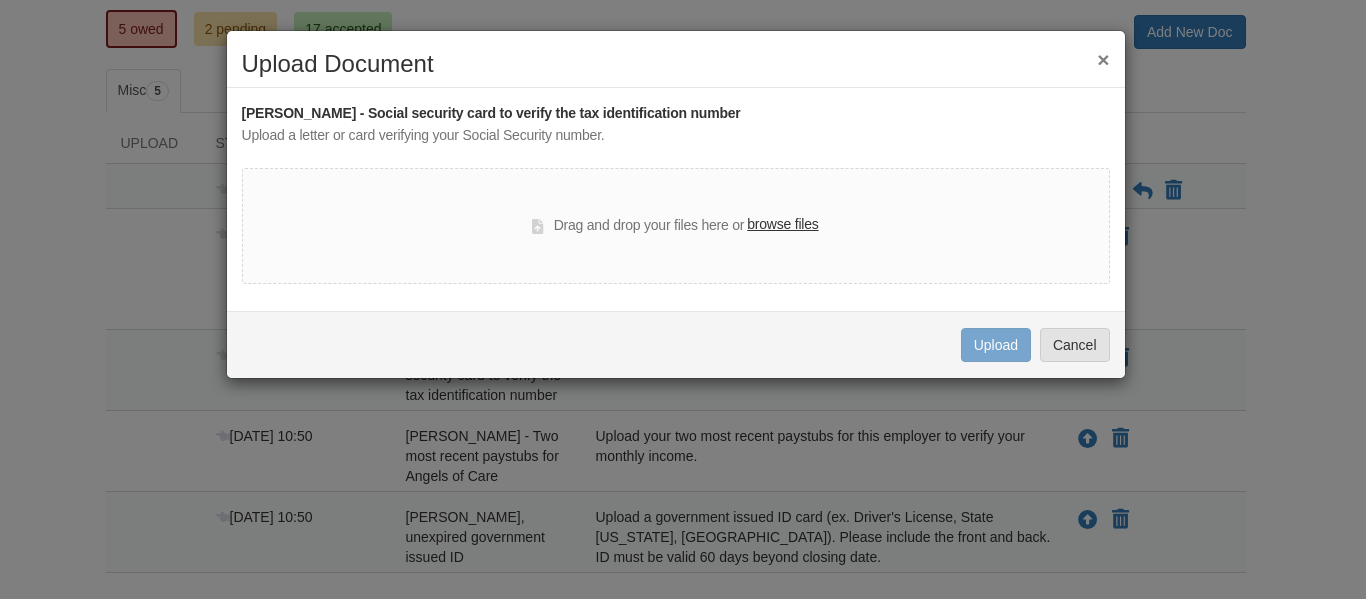 click on "browse files" at bounding box center [782, 225] 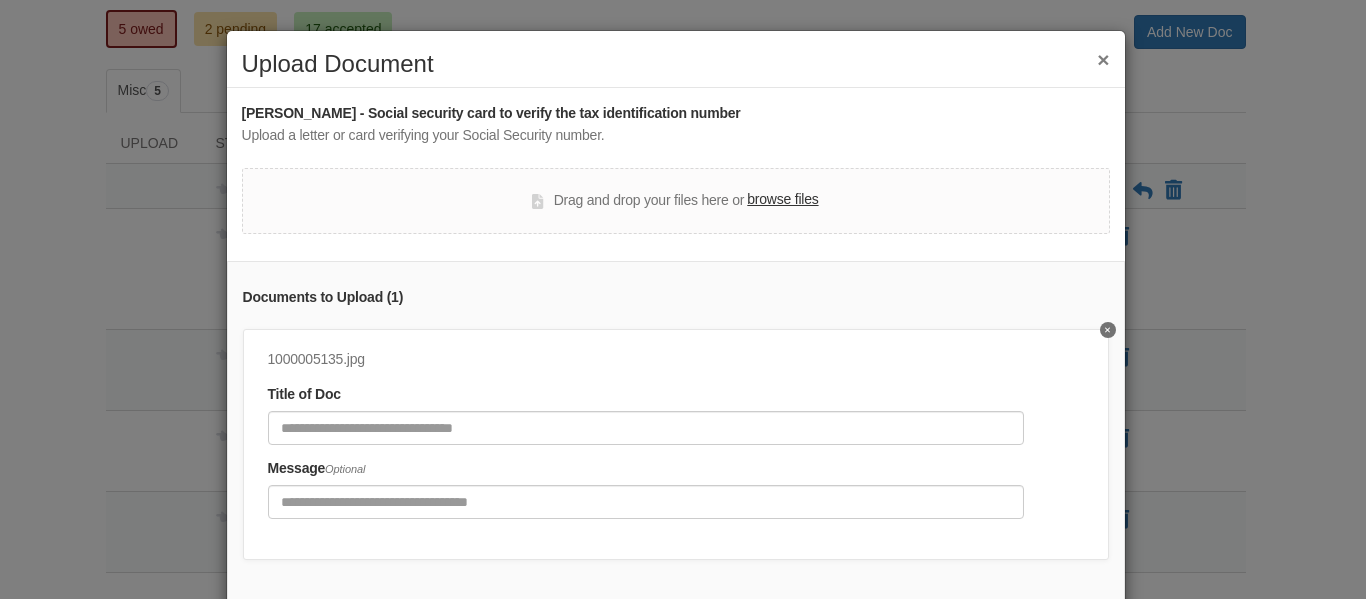 click on "1000005135.jpg" at bounding box center [646, 360] 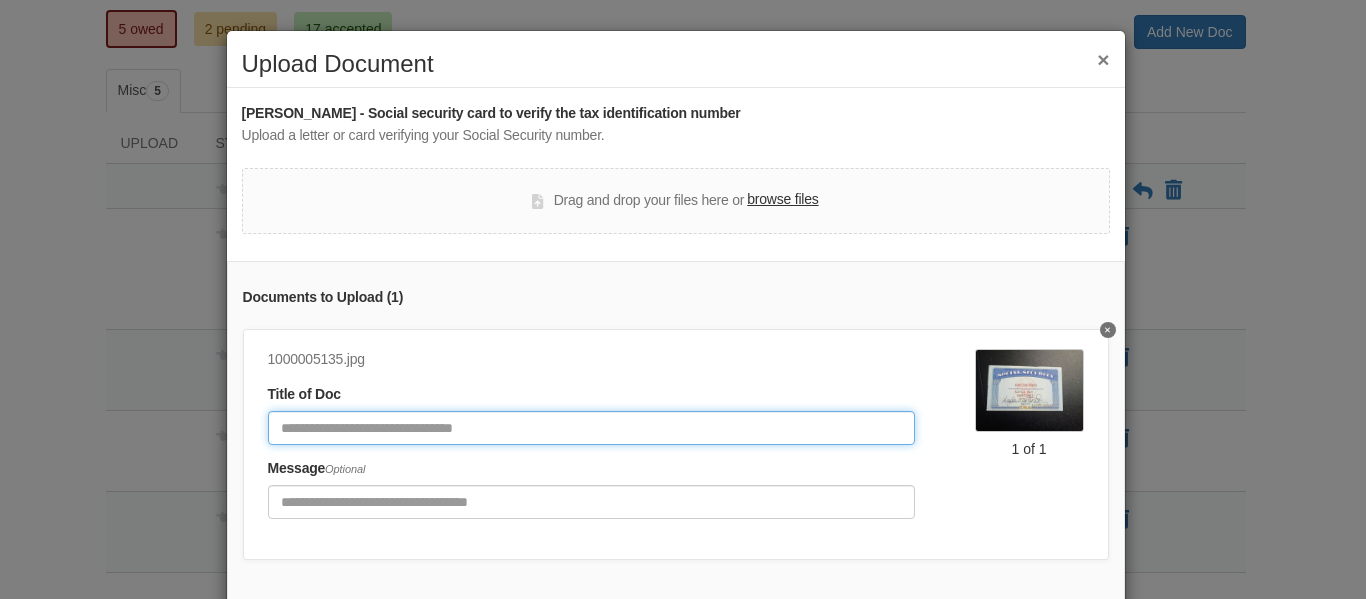 click 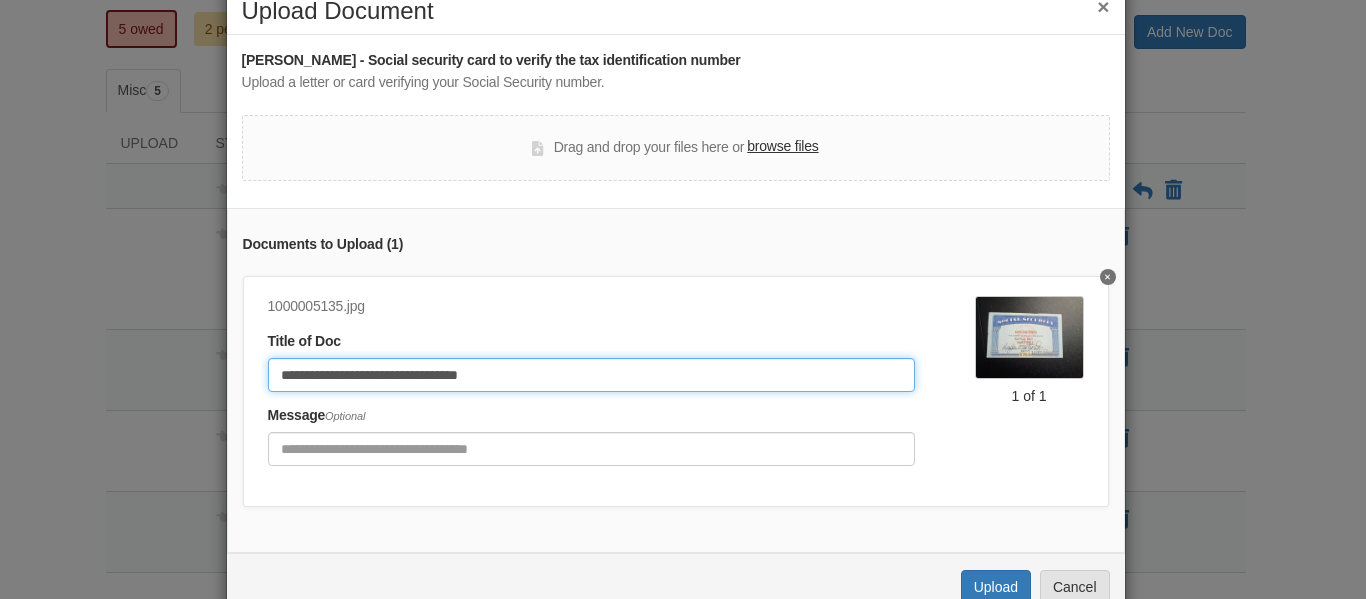 scroll, scrollTop: 120, scrollLeft: 0, axis: vertical 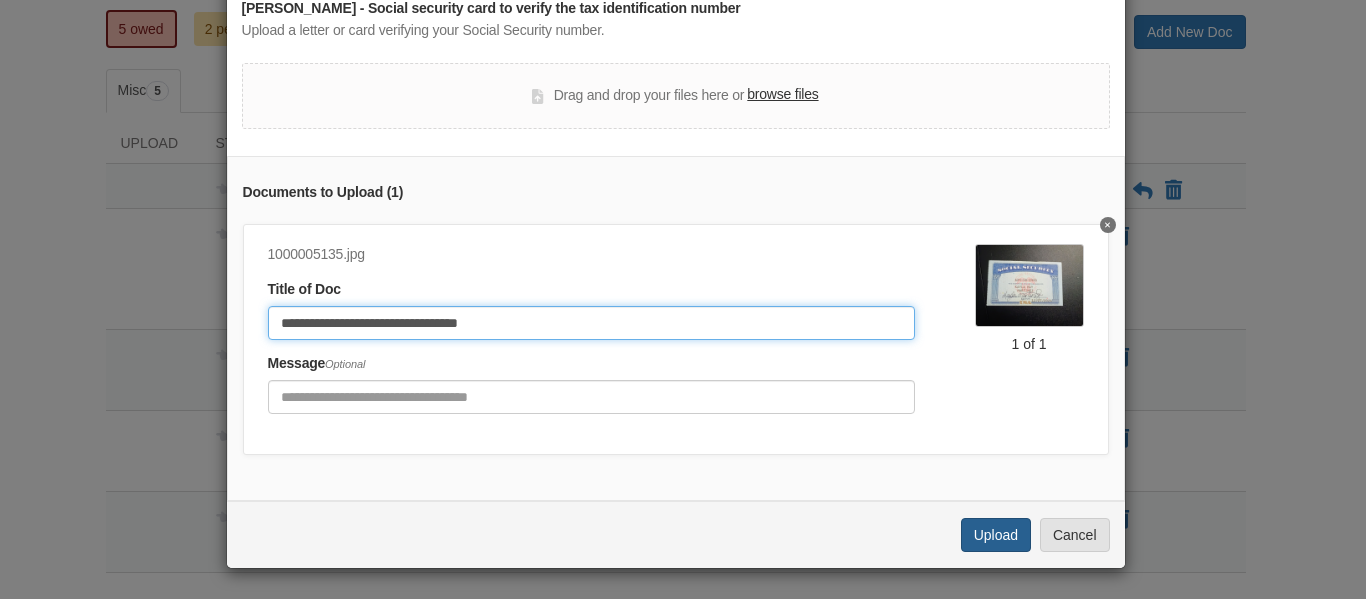 type on "**********" 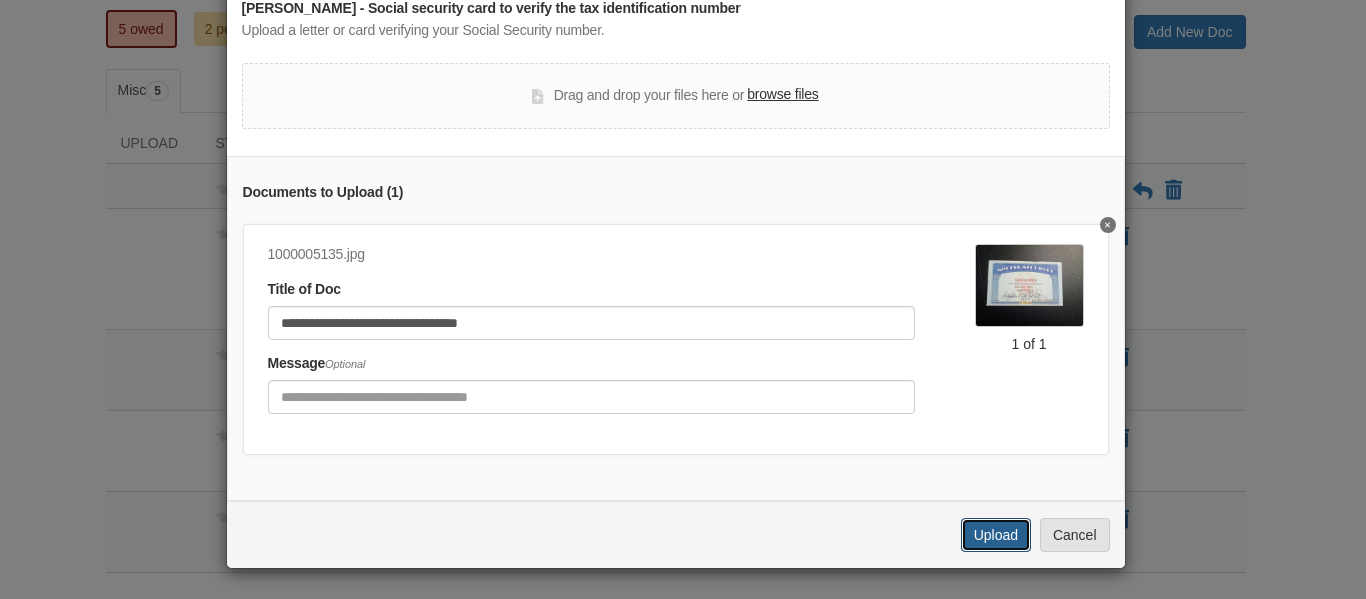 click on "Upload" at bounding box center (996, 535) 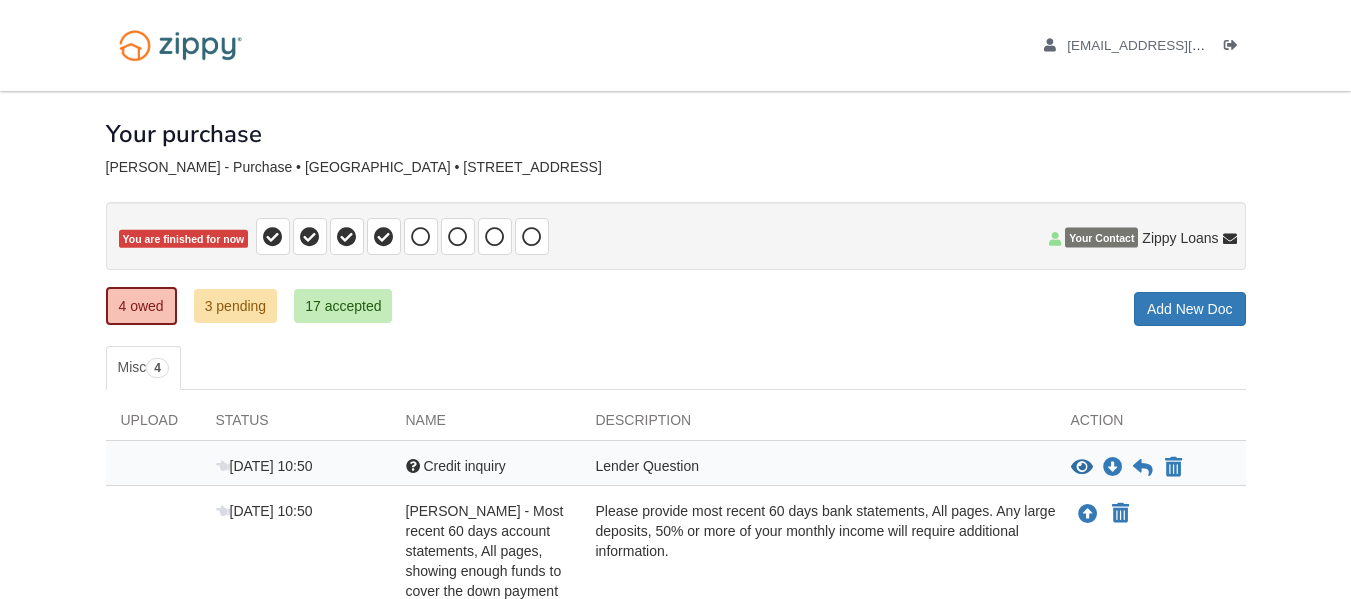 scroll, scrollTop: 277, scrollLeft: 0, axis: vertical 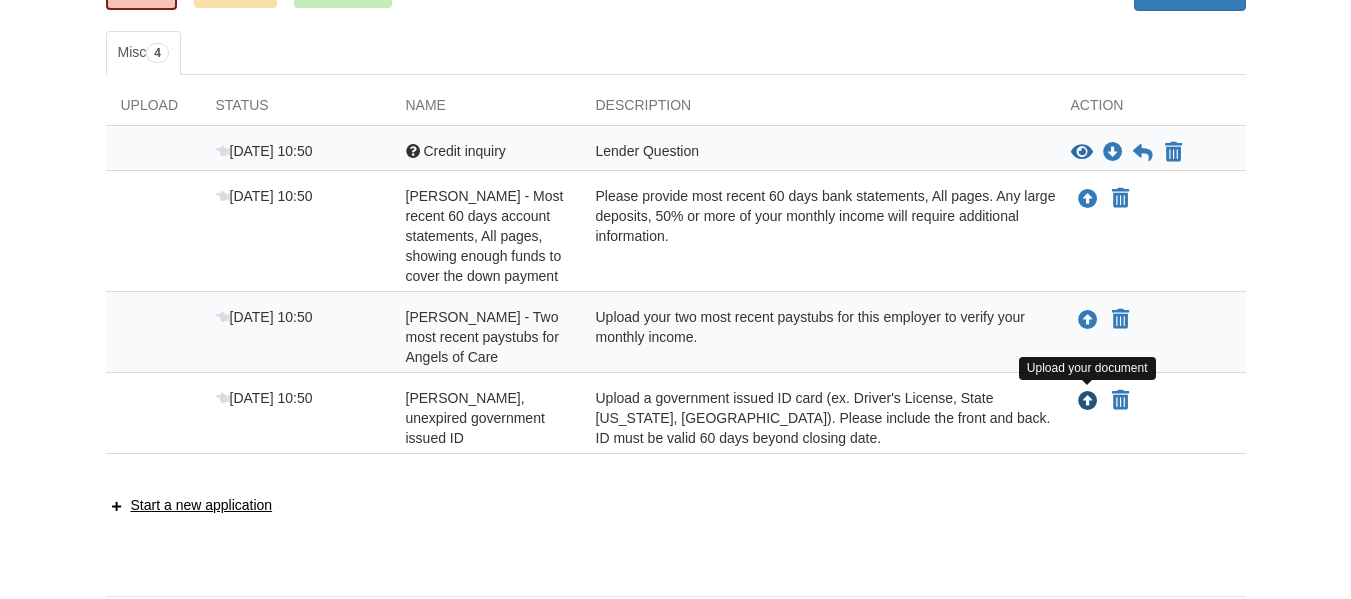 click at bounding box center (1088, 402) 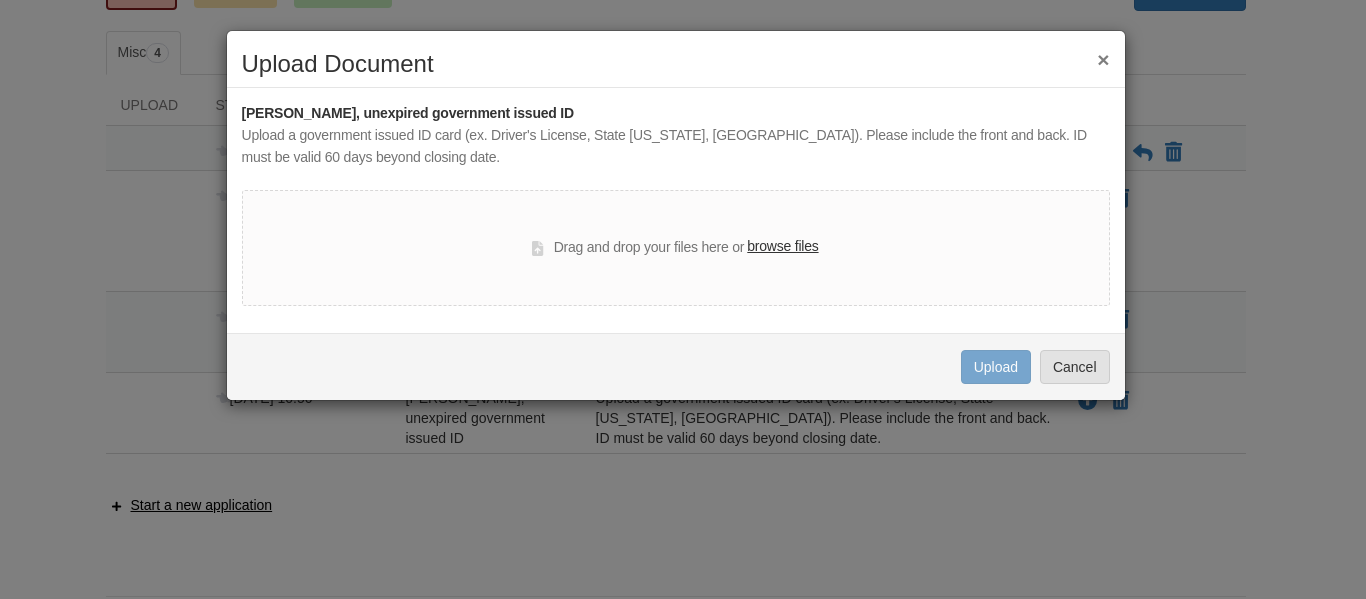 click on "browse files" at bounding box center [782, 247] 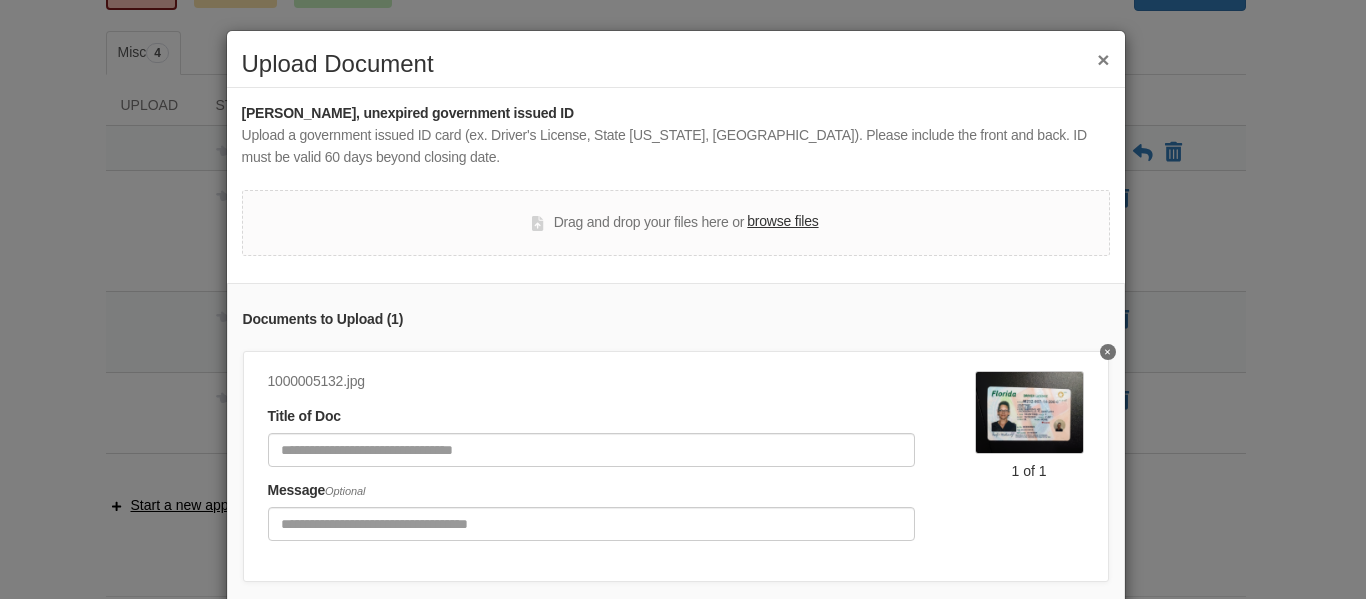 click on "browse files" at bounding box center [782, 222] 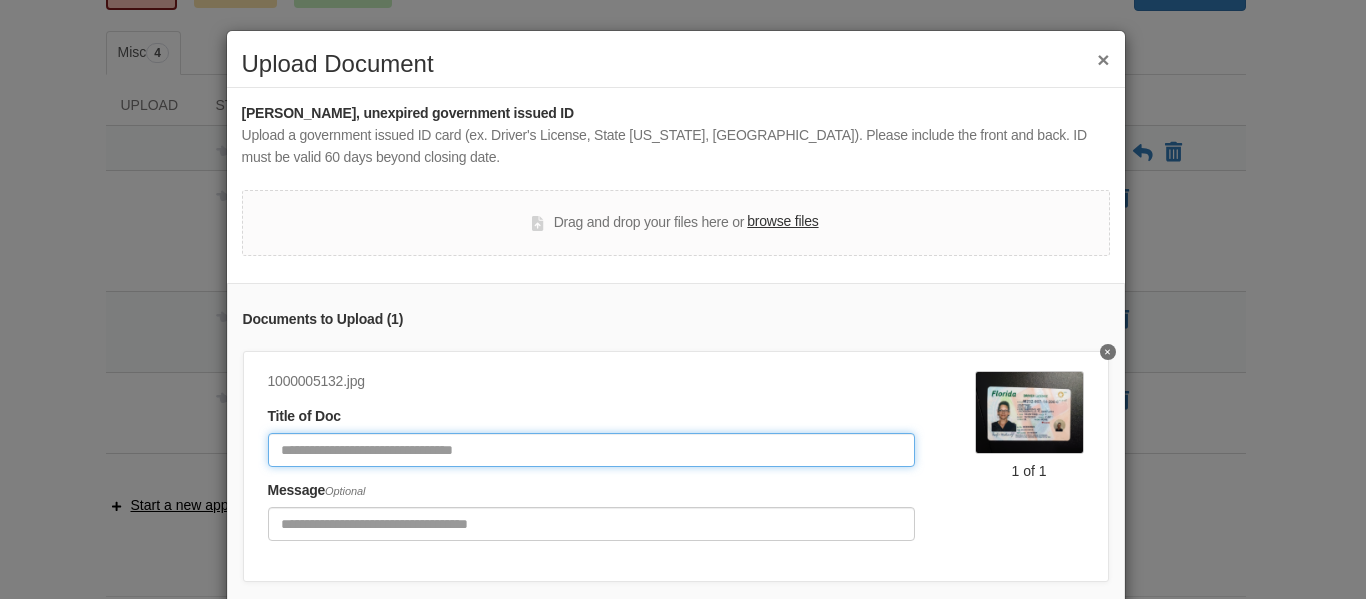 click 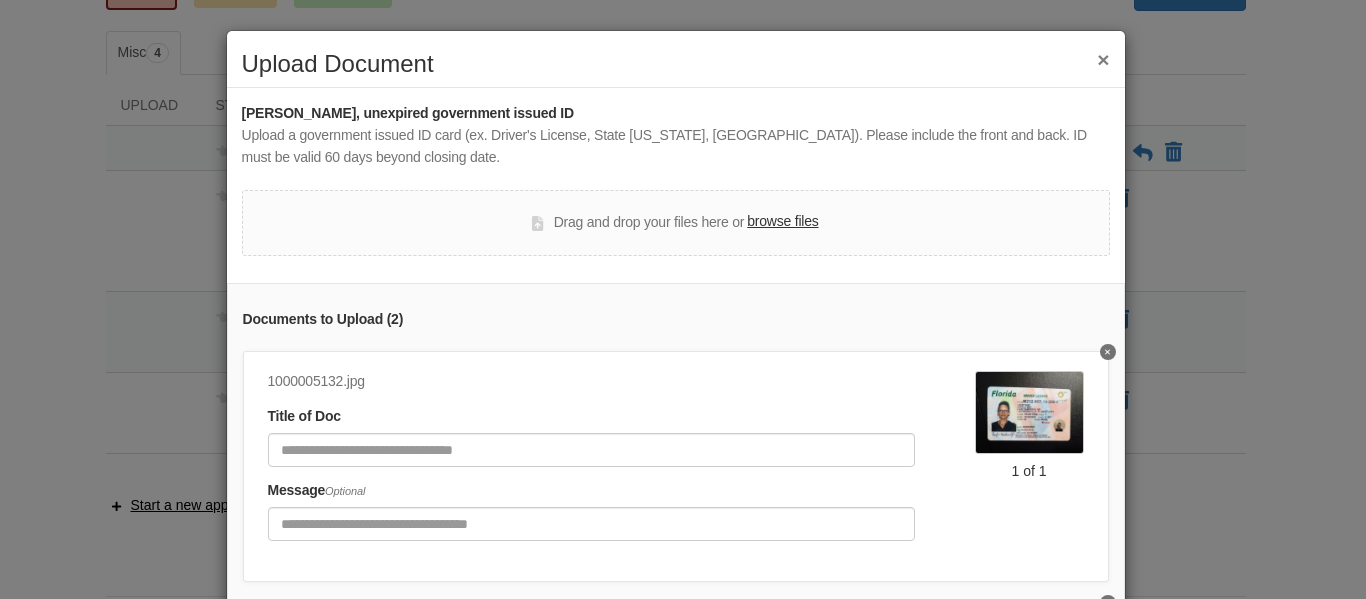 click on "Documents to Upload ( 2 ) 1000005132.jpg Title of Doc Message  Optional 1 of 1 1000005134.jpg Title of Doc Message  Optional 1 of 1" at bounding box center [676, 533] 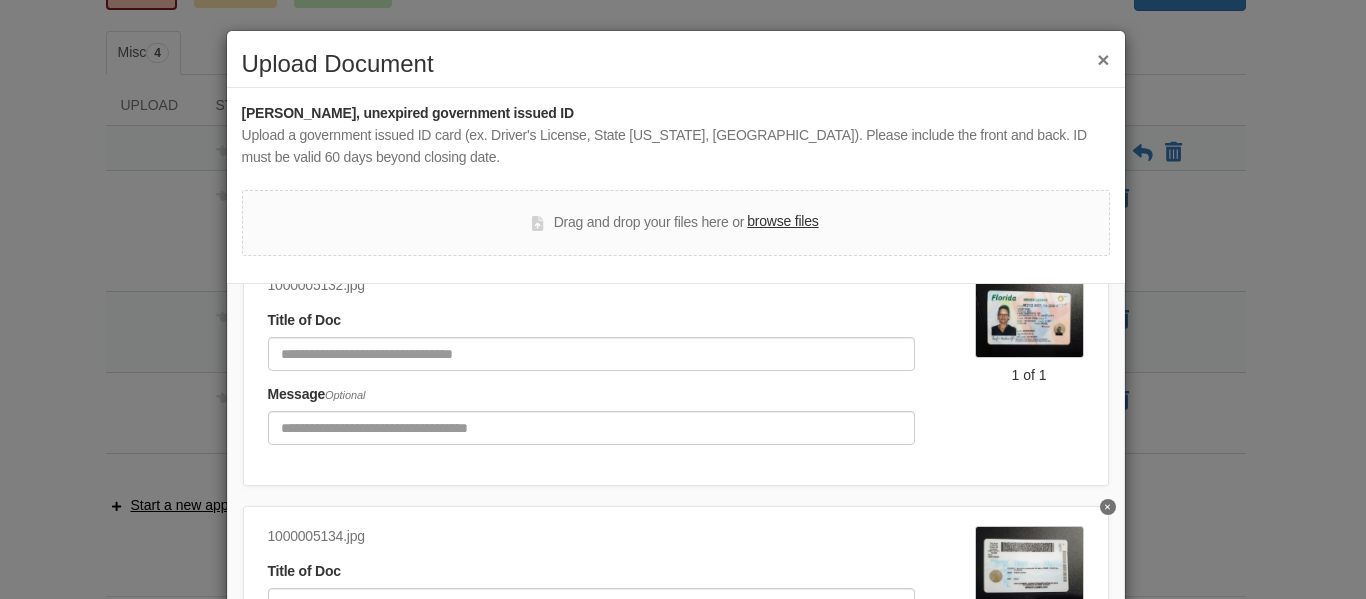 scroll, scrollTop: 282, scrollLeft: 0, axis: vertical 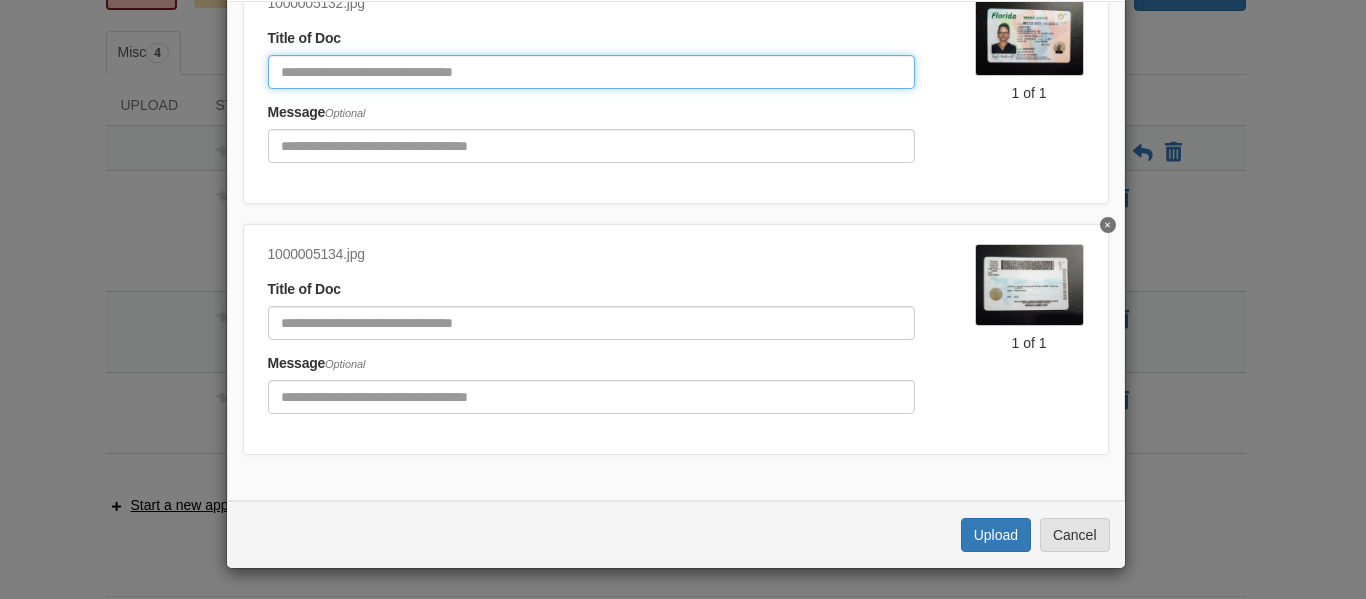 click 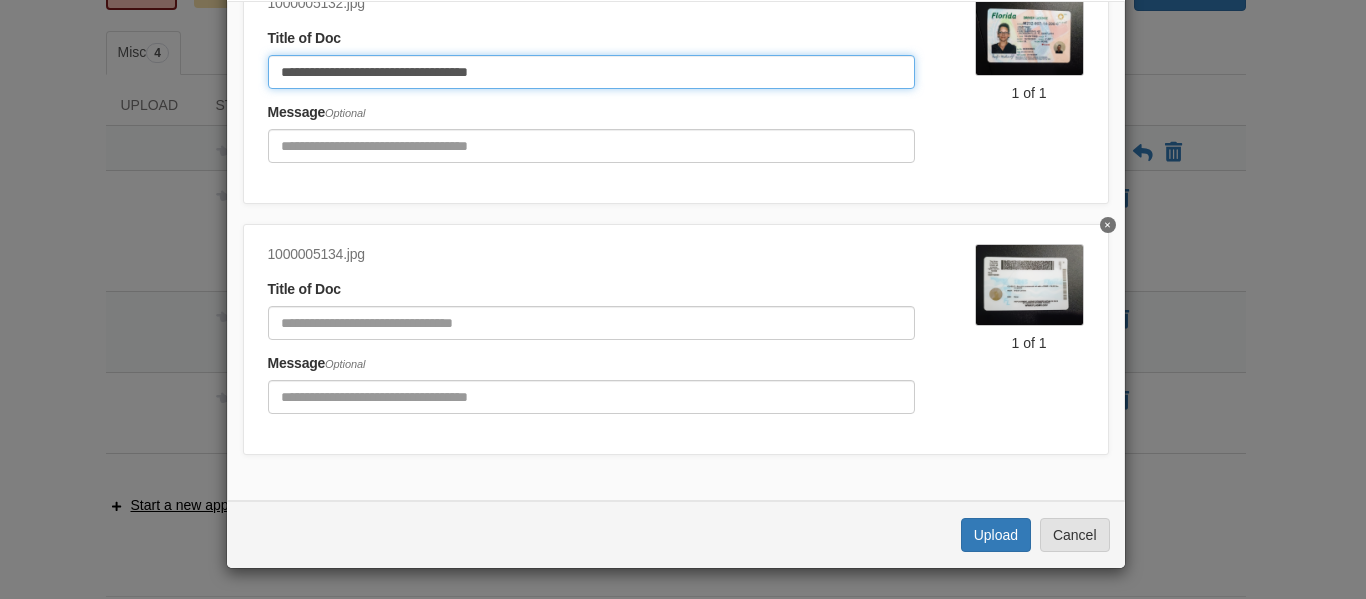 drag, startPoint x: 526, startPoint y: 61, endPoint x: 257, endPoint y: 59, distance: 269.00745 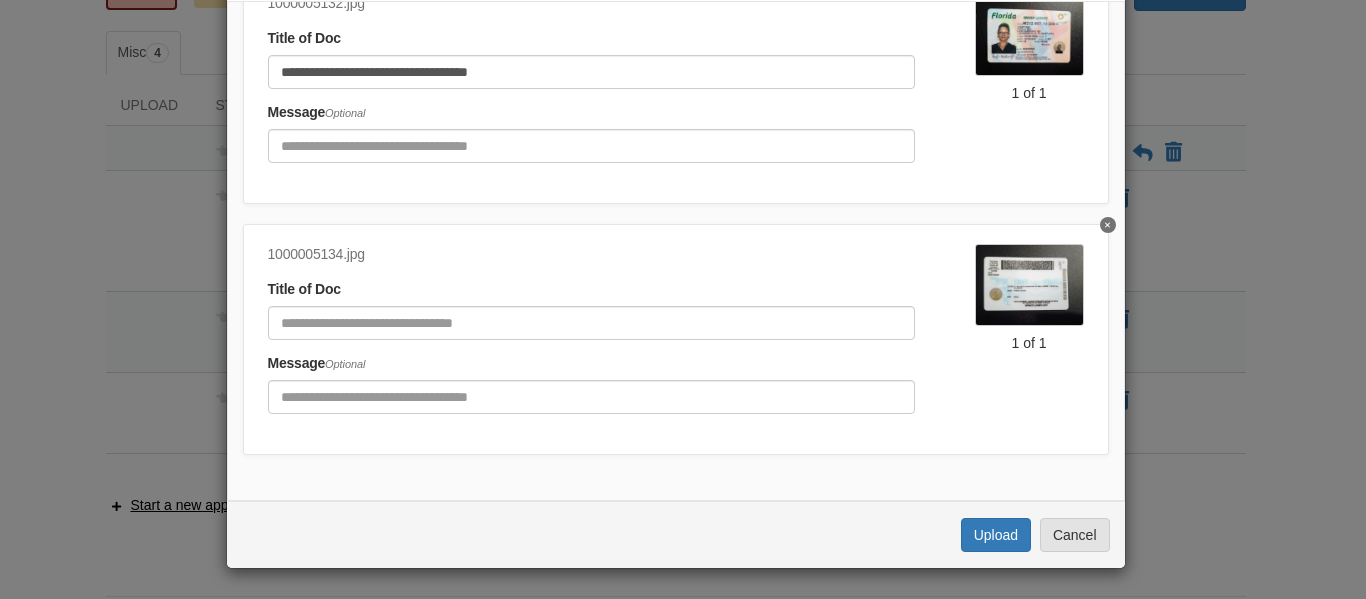click on "Title of Doc" at bounding box center [591, 309] 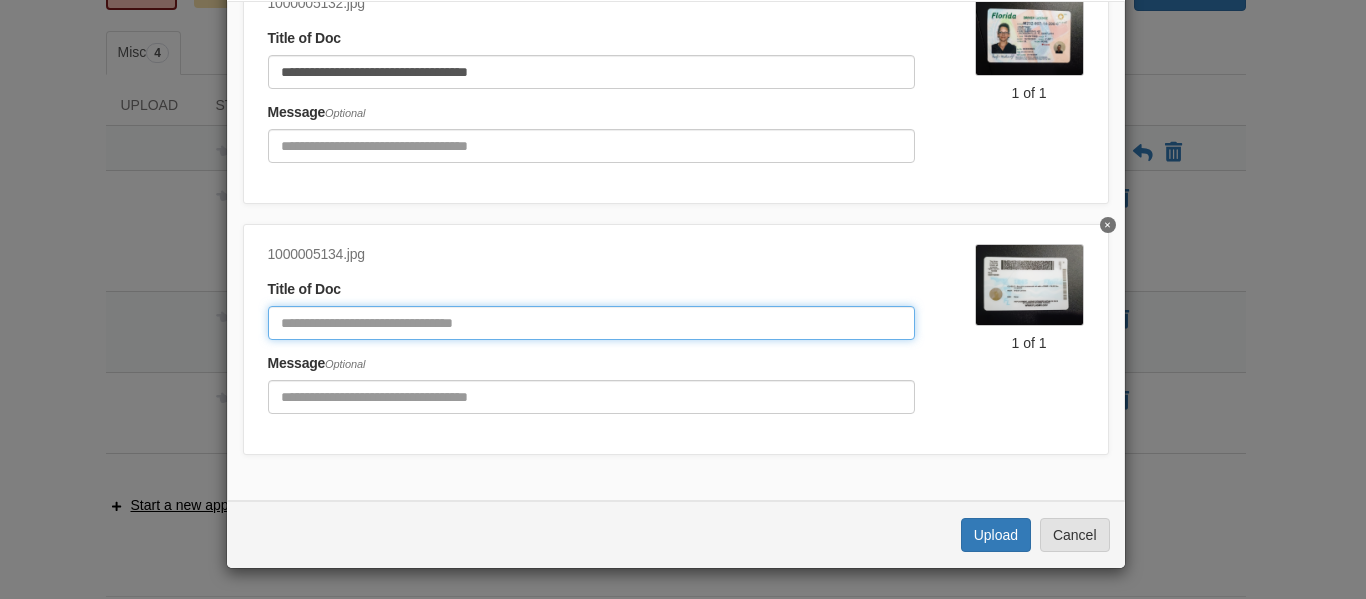 click 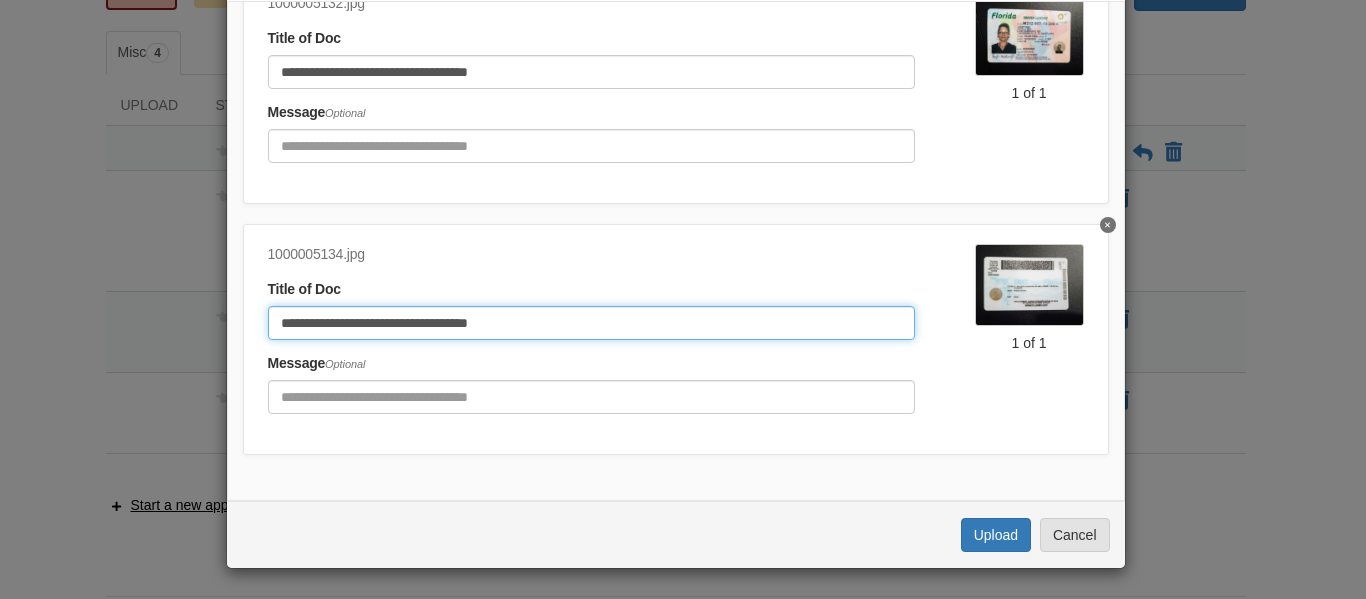 click on "**********" 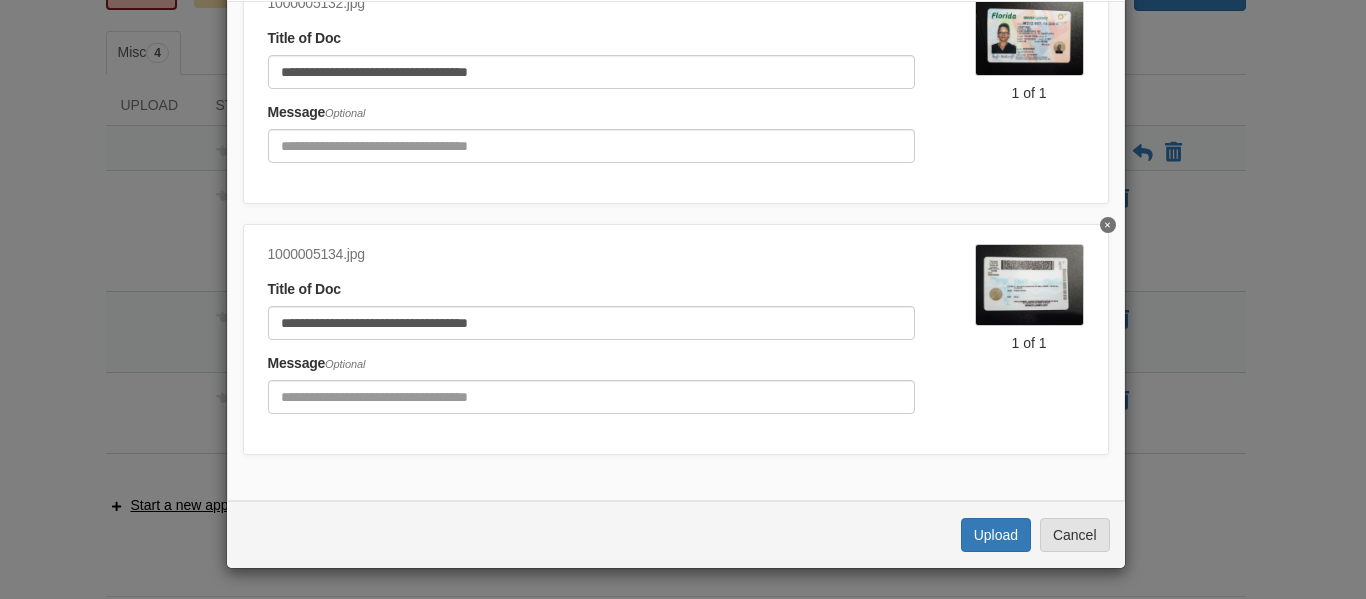 click on "**********" 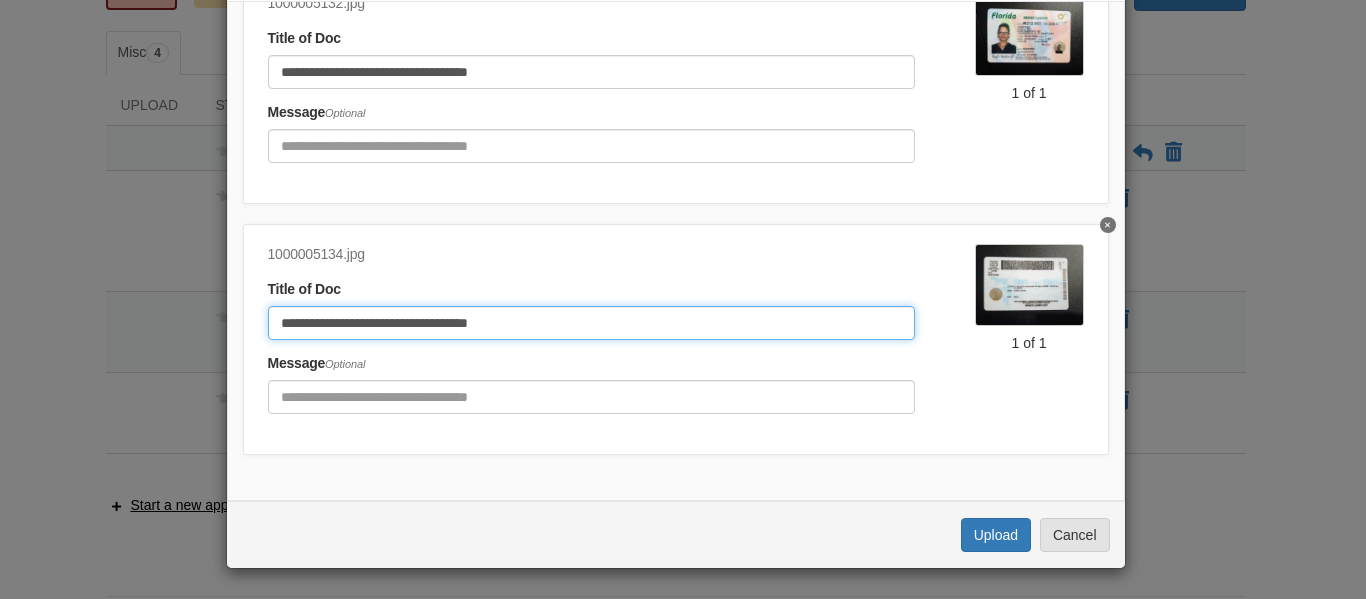 click on "**********" 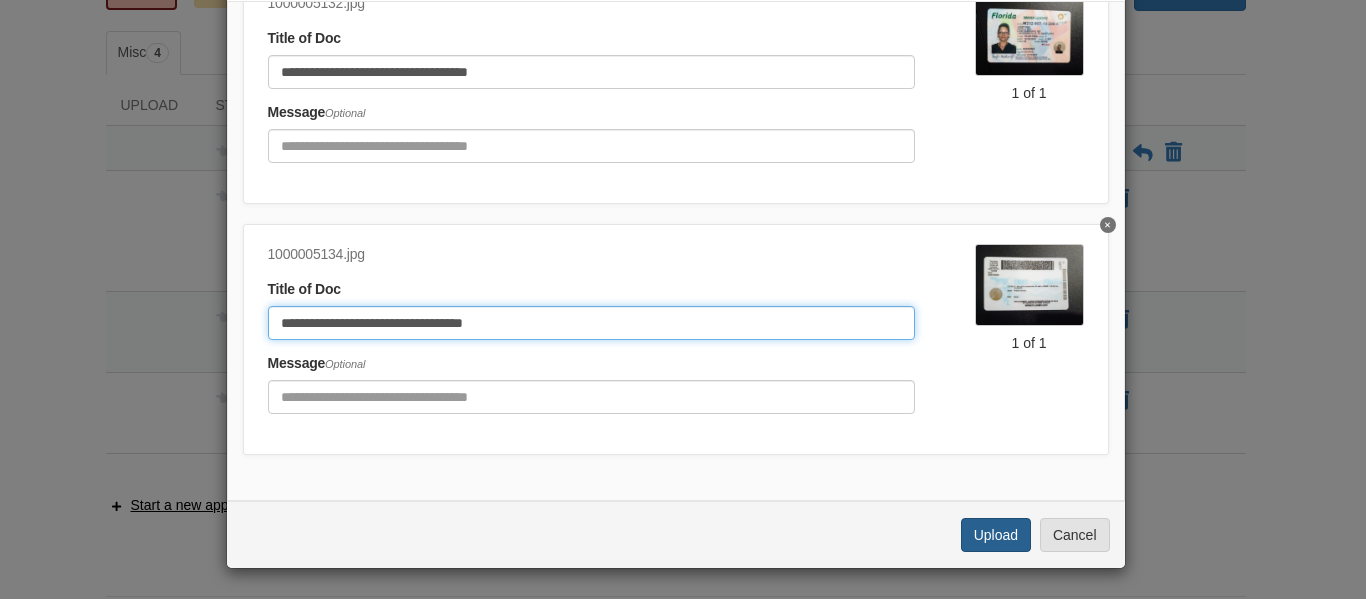 type on "**********" 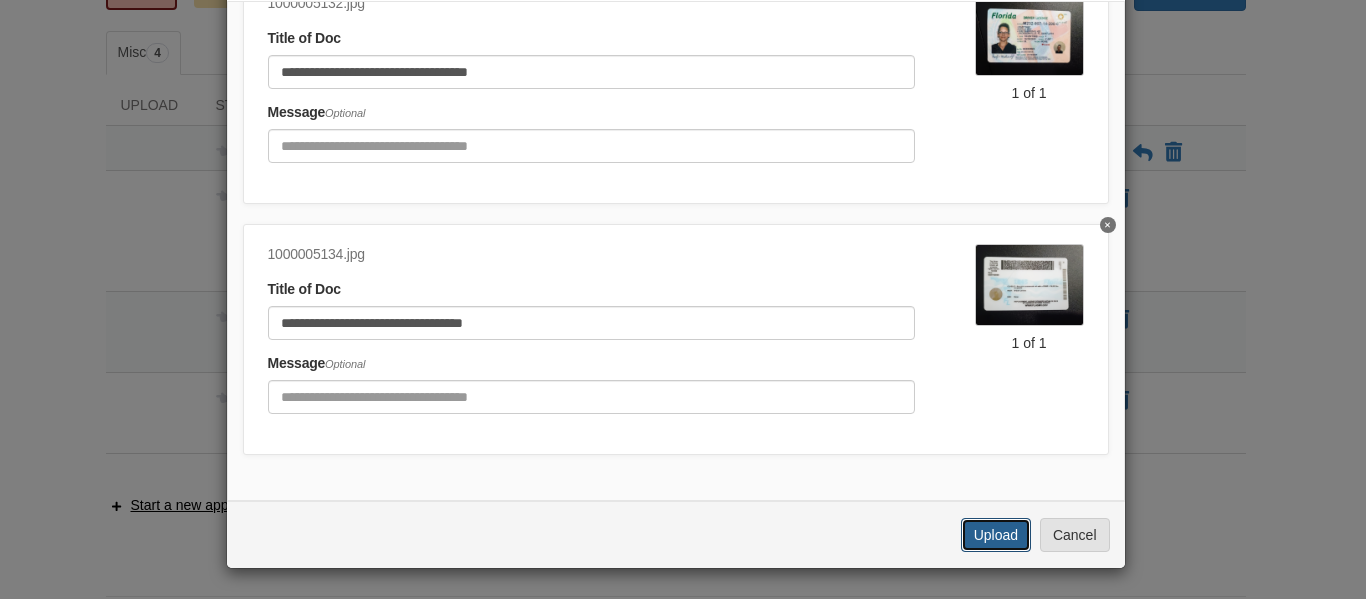 click on "Upload" at bounding box center [996, 535] 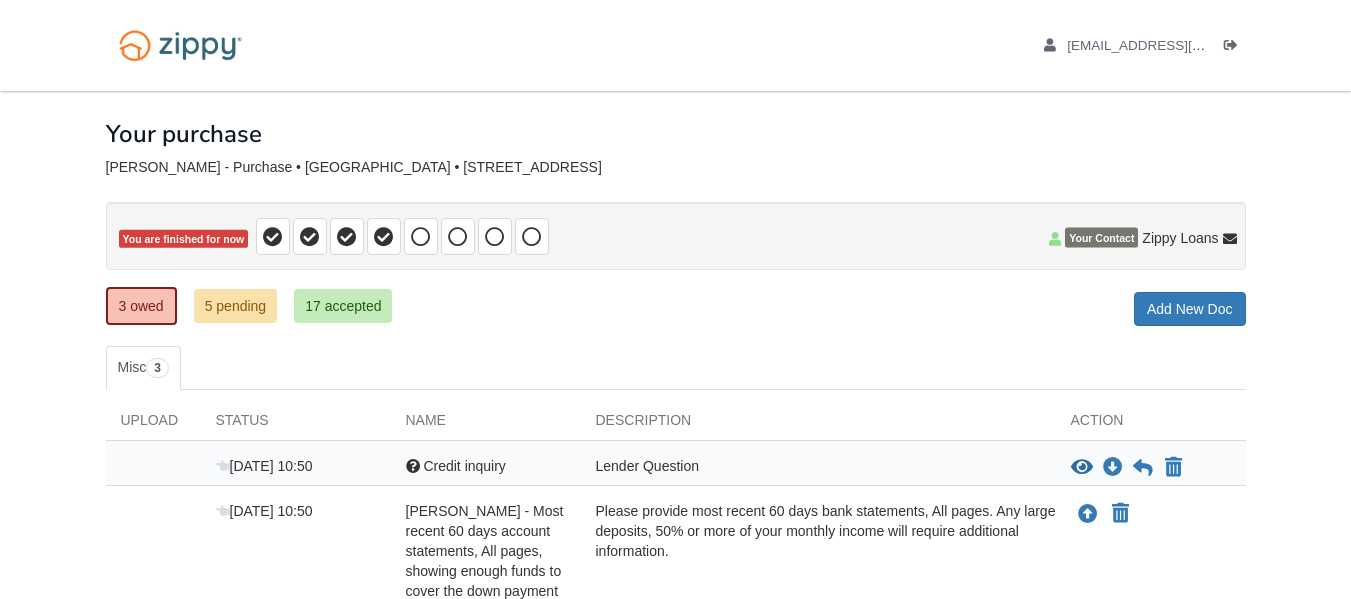 scroll, scrollTop: 312, scrollLeft: 0, axis: vertical 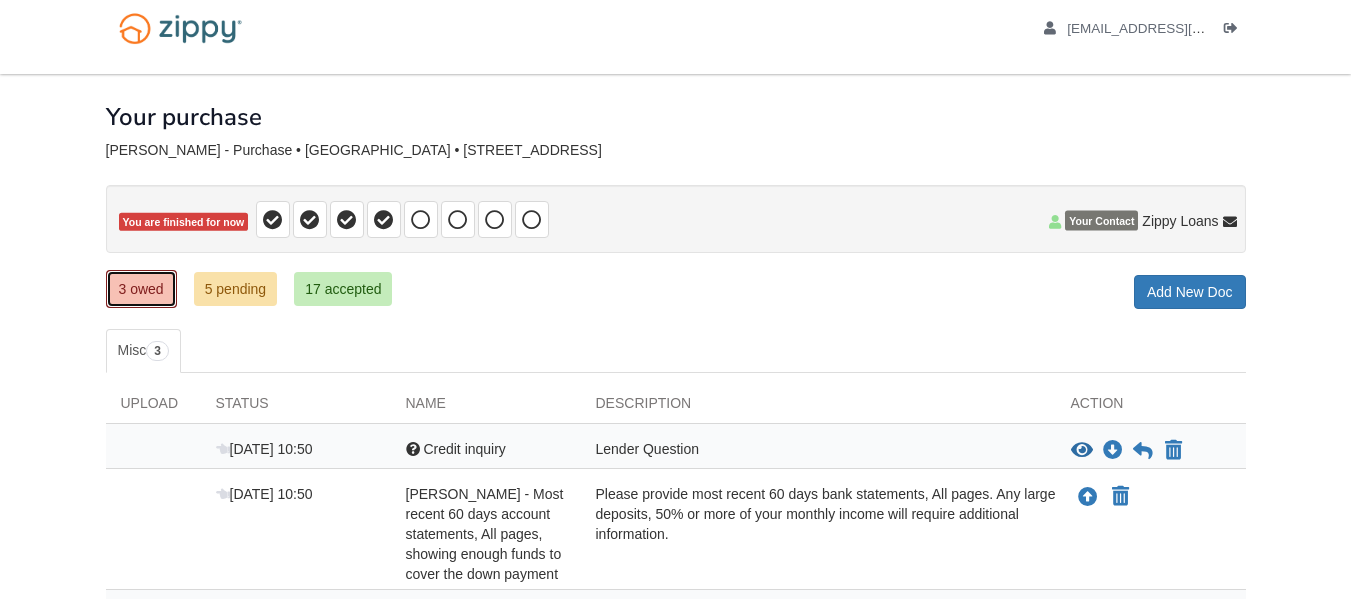 click on "3 owed" at bounding box center (141, 289) 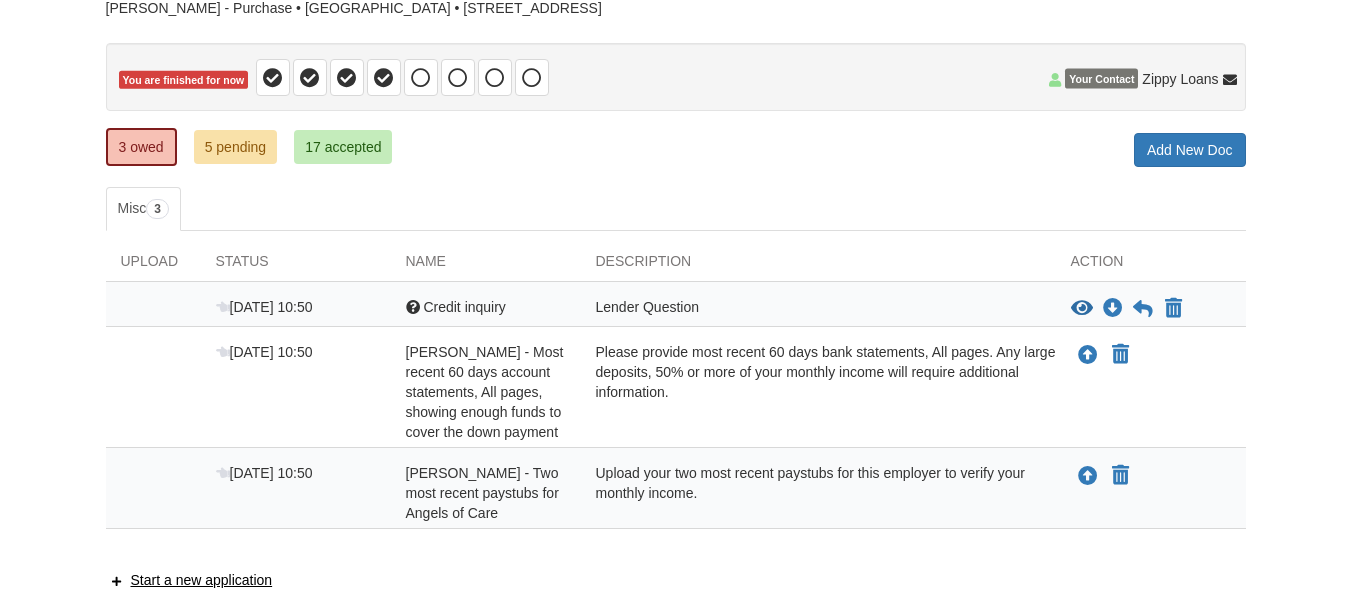 scroll, scrollTop: 159, scrollLeft: 0, axis: vertical 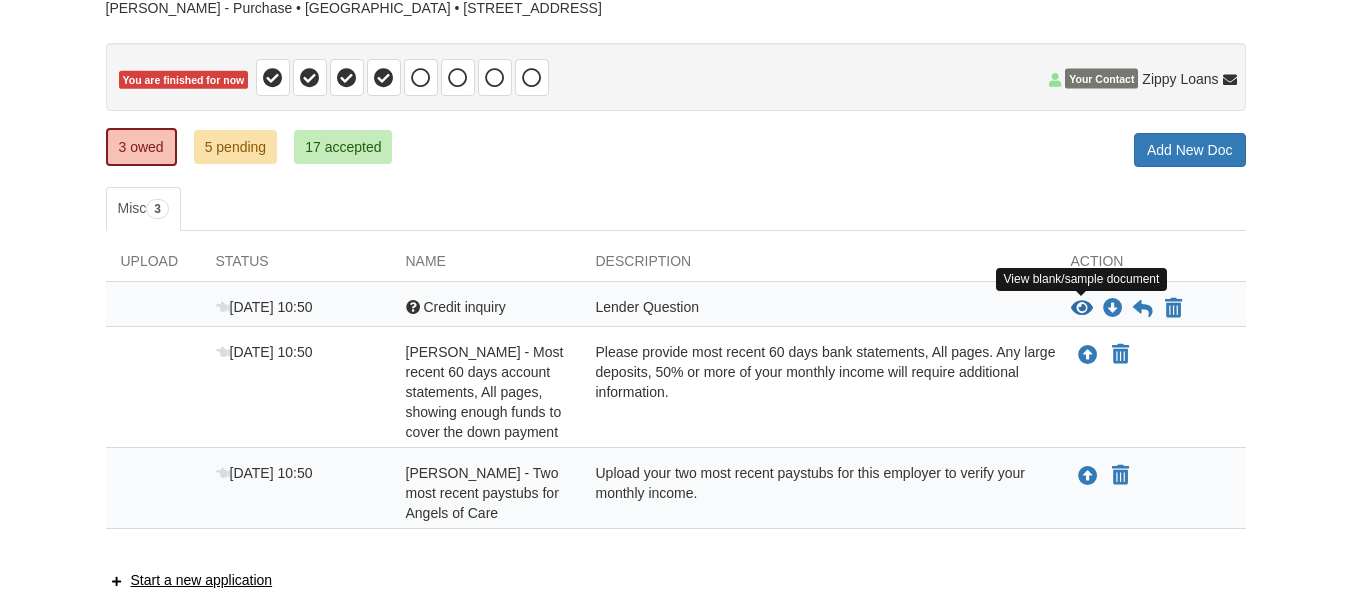 click at bounding box center (1082, 309) 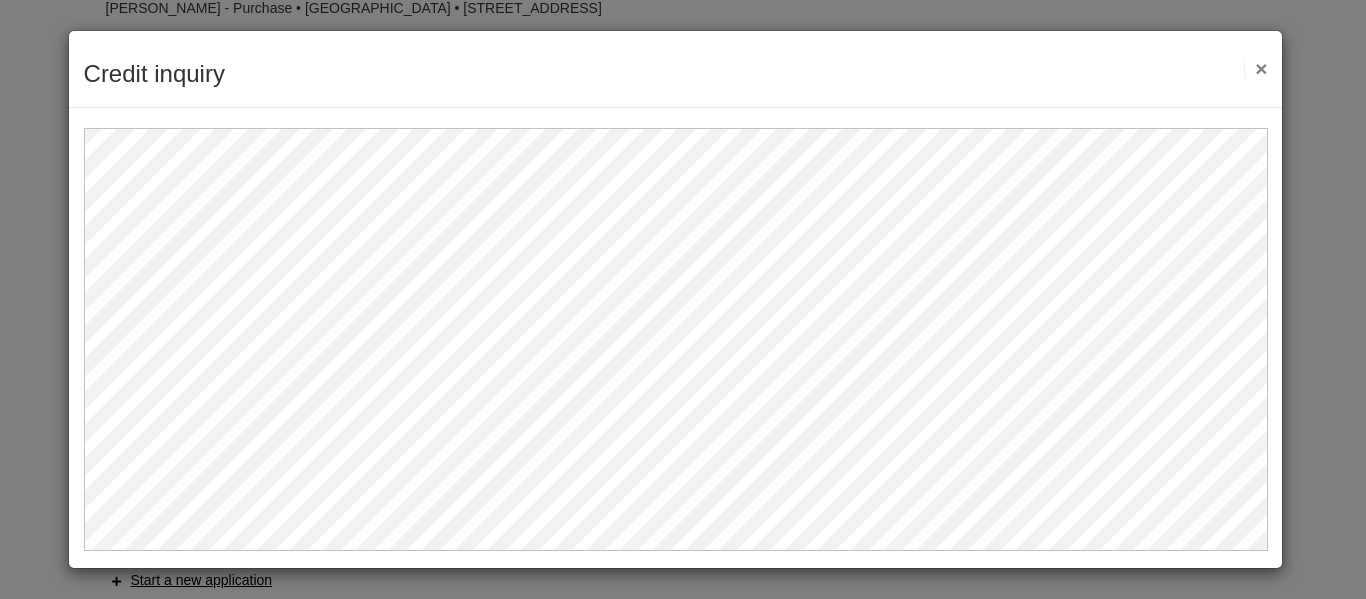 click on "Credit inquiry
Save
Cancel
Previous Document
Next Document
×" at bounding box center (676, 69) 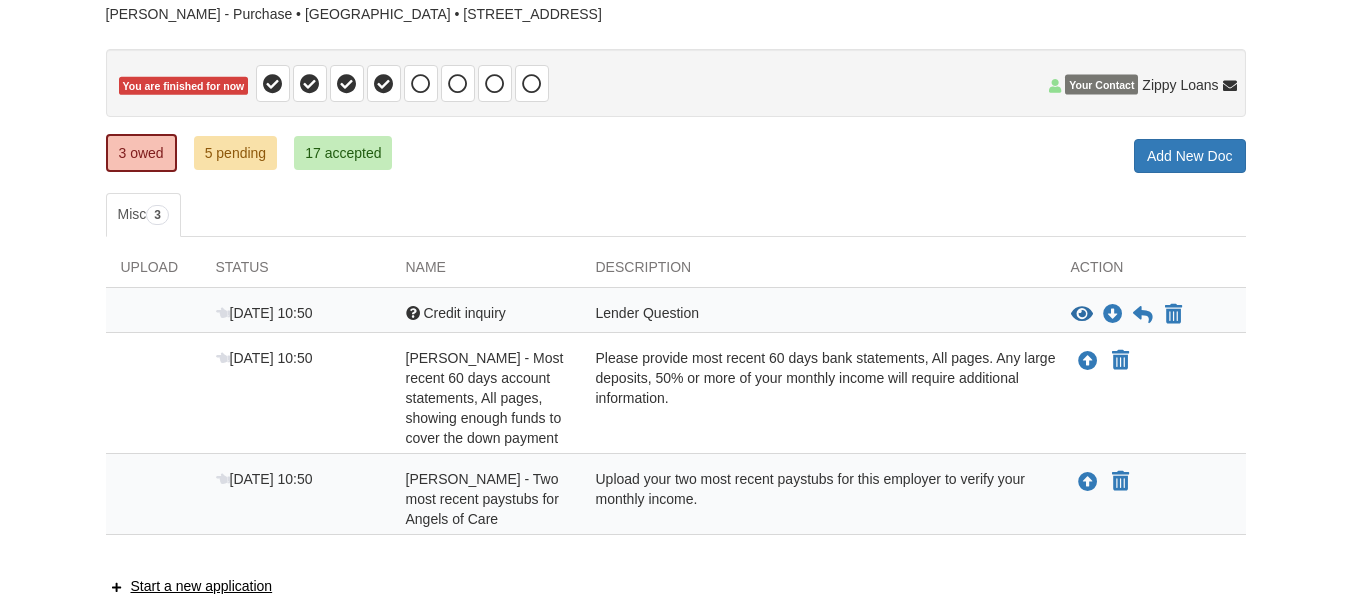 scroll, scrollTop: 154, scrollLeft: 0, axis: vertical 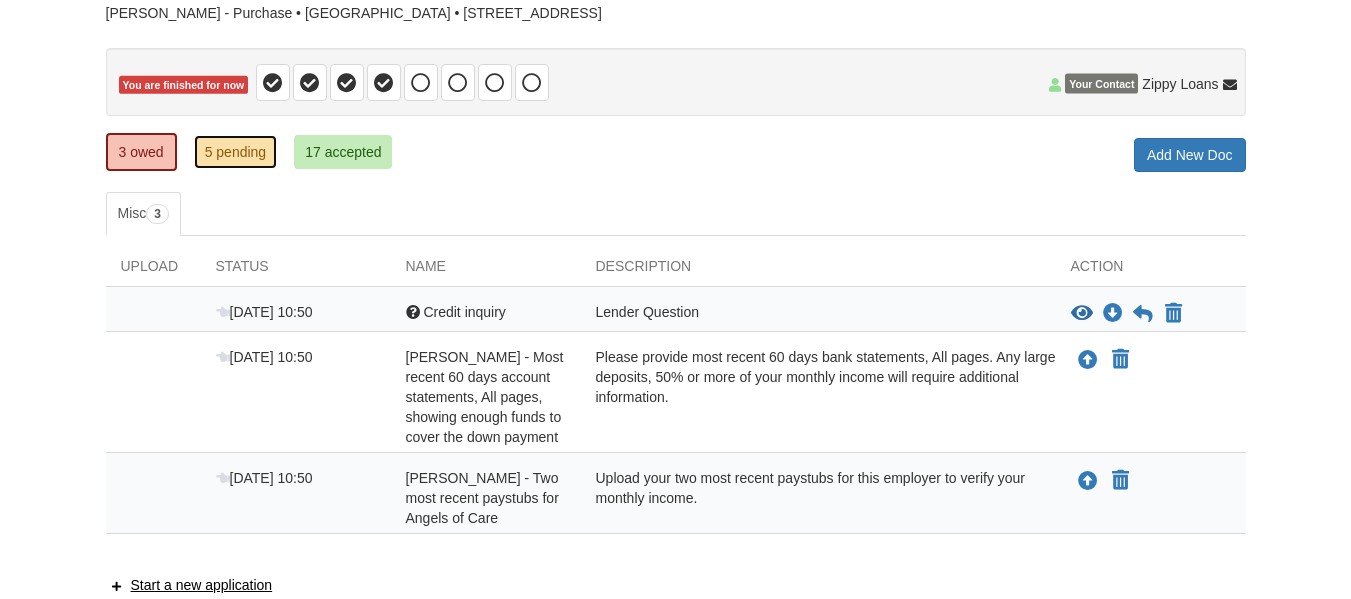click on "5 pending" at bounding box center (236, 152) 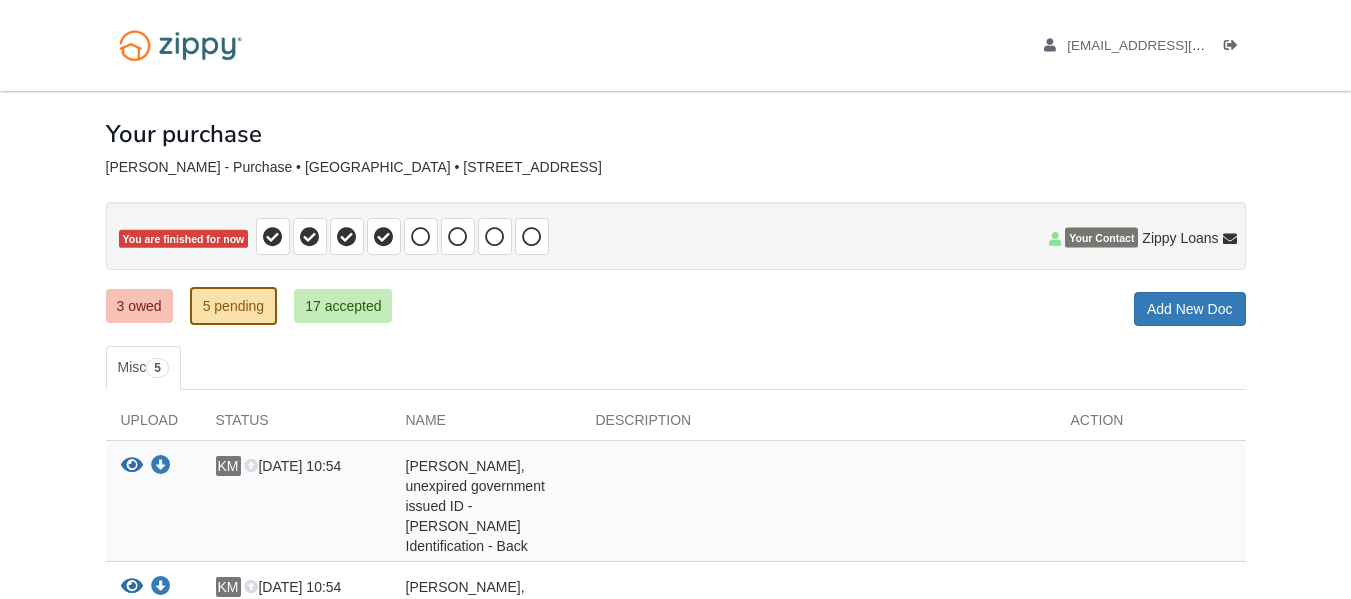 scroll, scrollTop: 408, scrollLeft: 0, axis: vertical 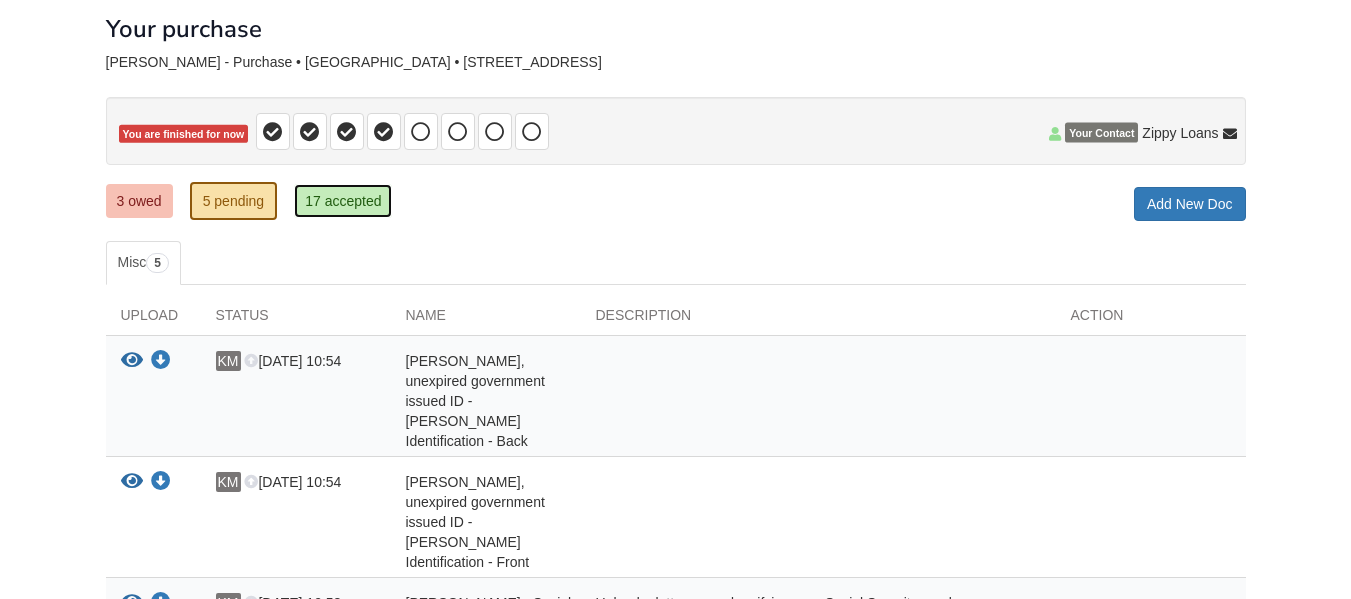 click on "17 accepted" at bounding box center [343, 201] 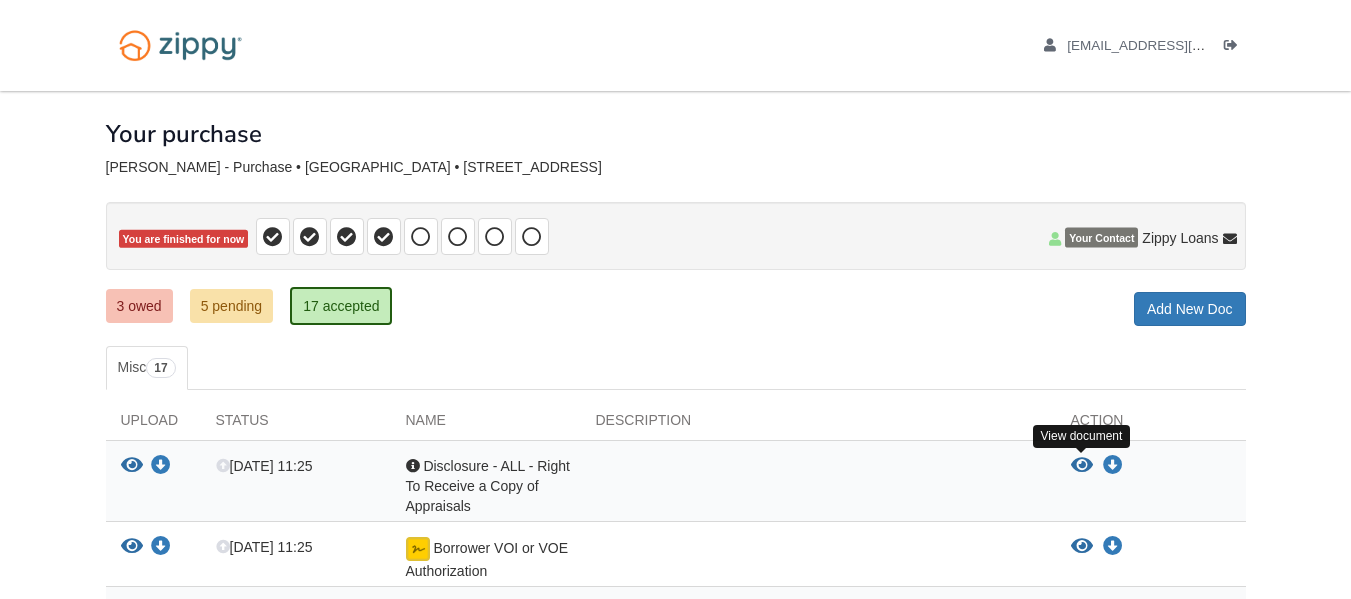 click at bounding box center [1082, 466] 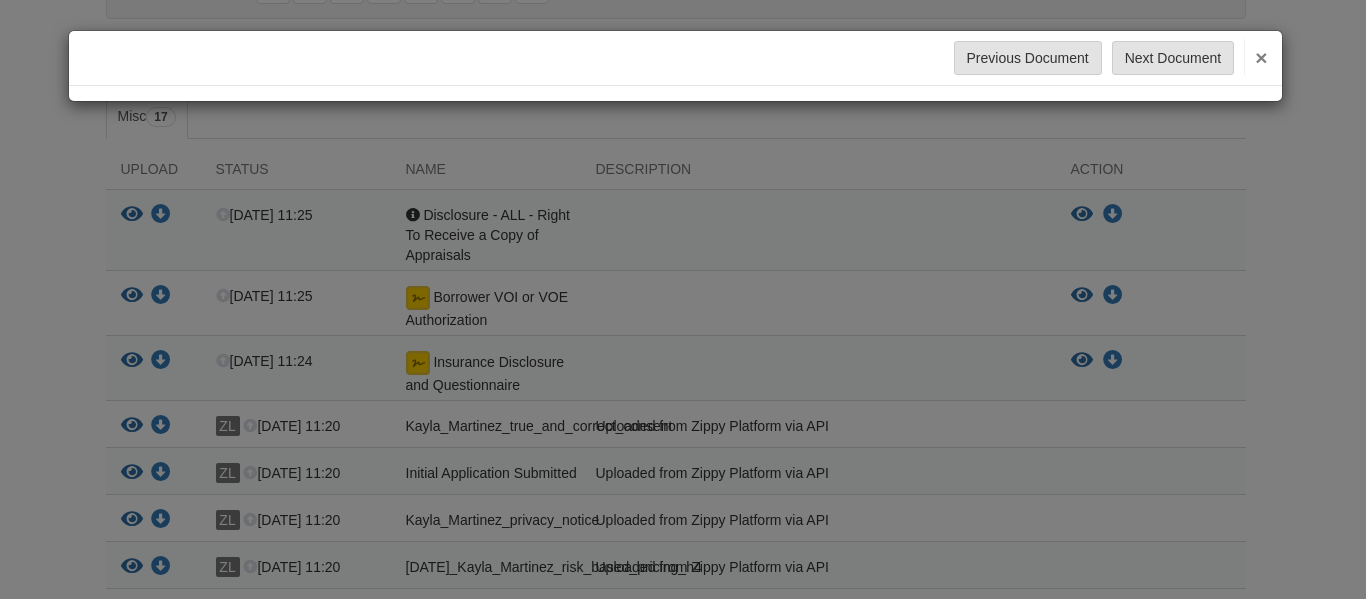 scroll, scrollTop: 251, scrollLeft: 0, axis: vertical 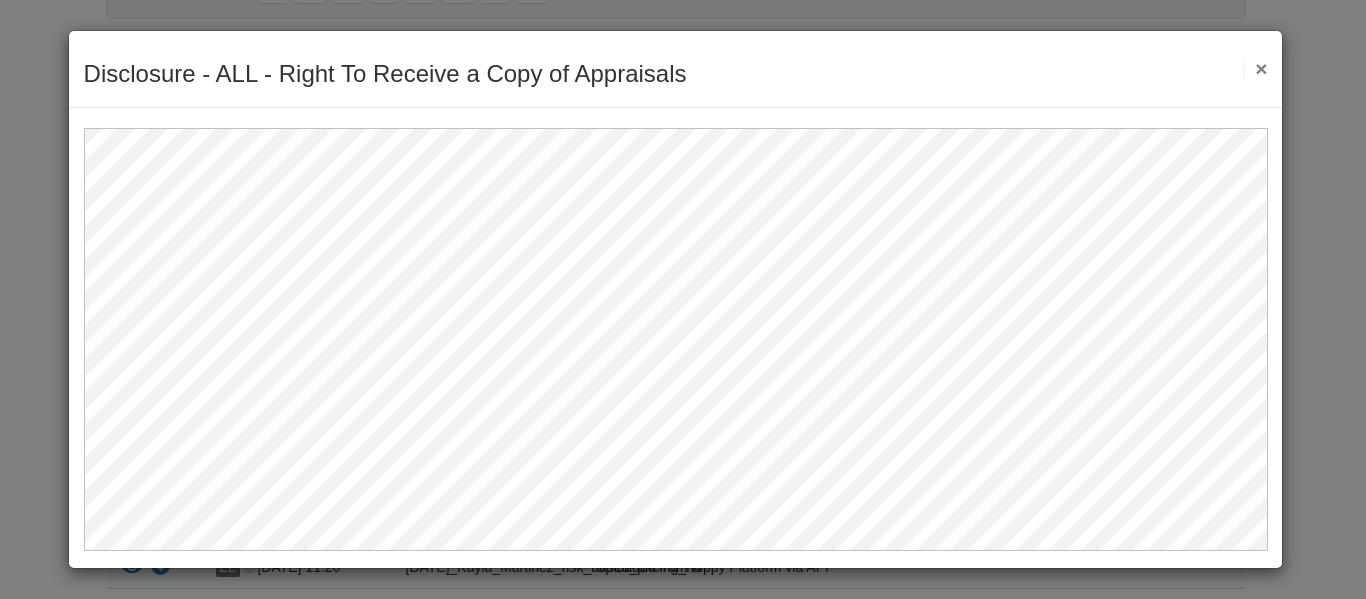 click on "Disclosure - ALL - Right To Receive a Copy of Appraisals
Save
Cancel
Previous Document
Next Document
×" at bounding box center (676, 69) 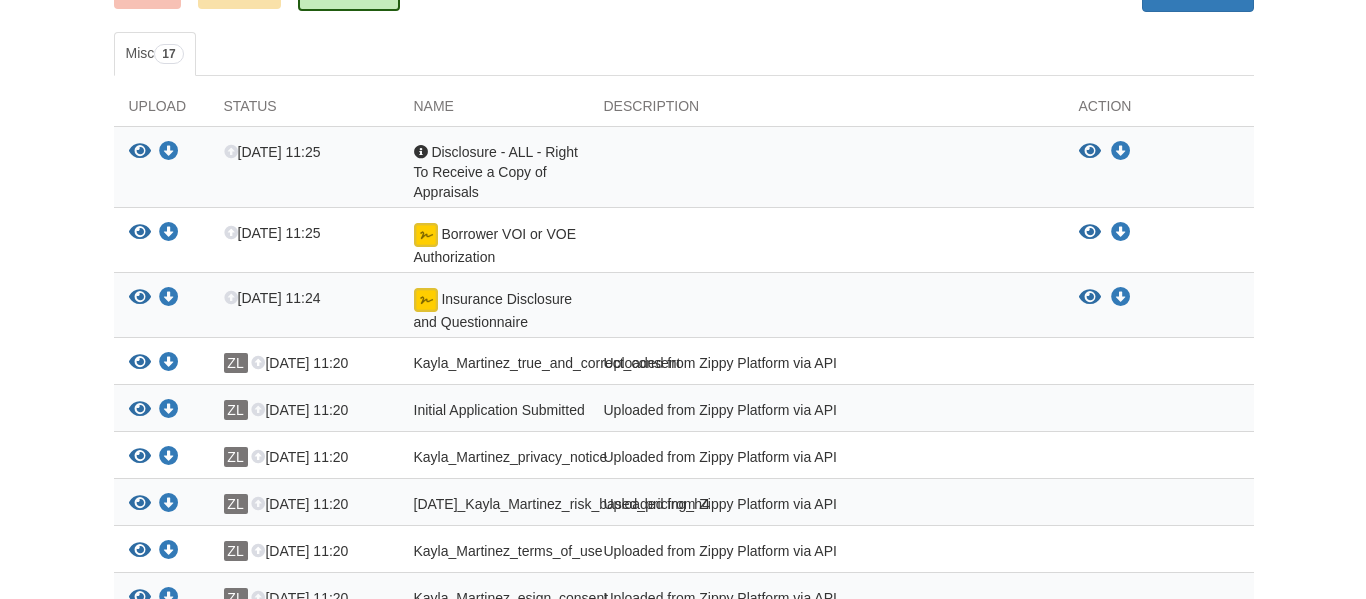 scroll, scrollTop: 328, scrollLeft: 0, axis: vertical 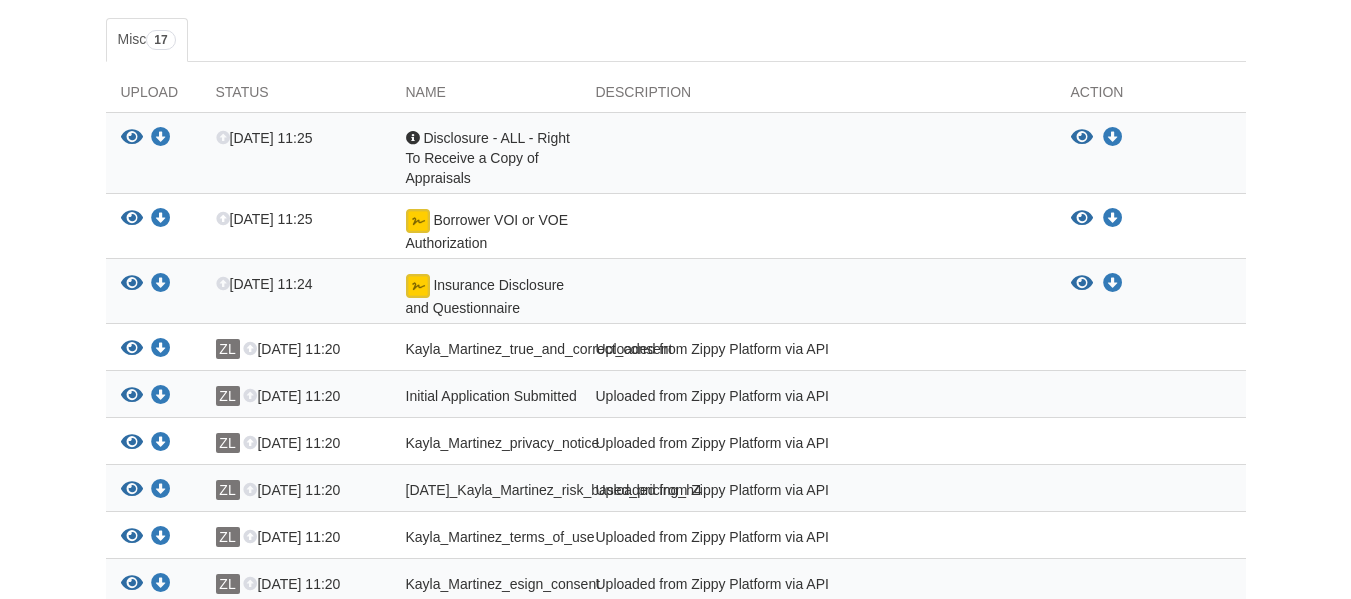 click on "View blank/sample document
View blank/sample document" at bounding box center (1082, 219) 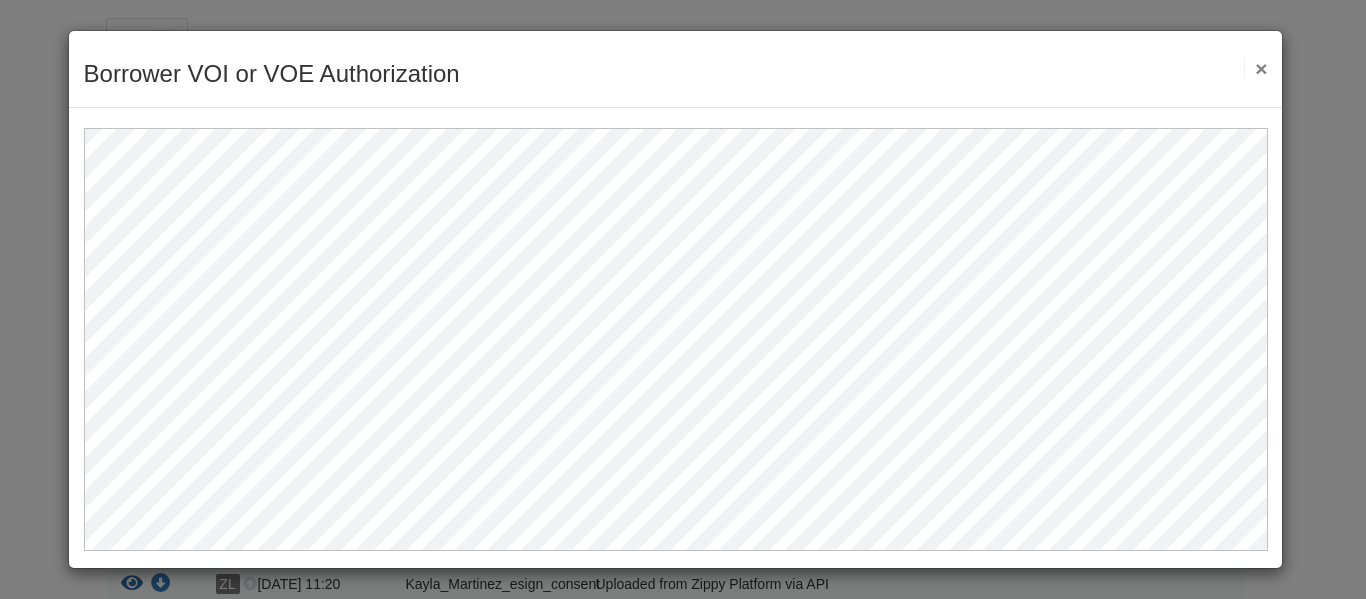 click on "×" at bounding box center [1255, 68] 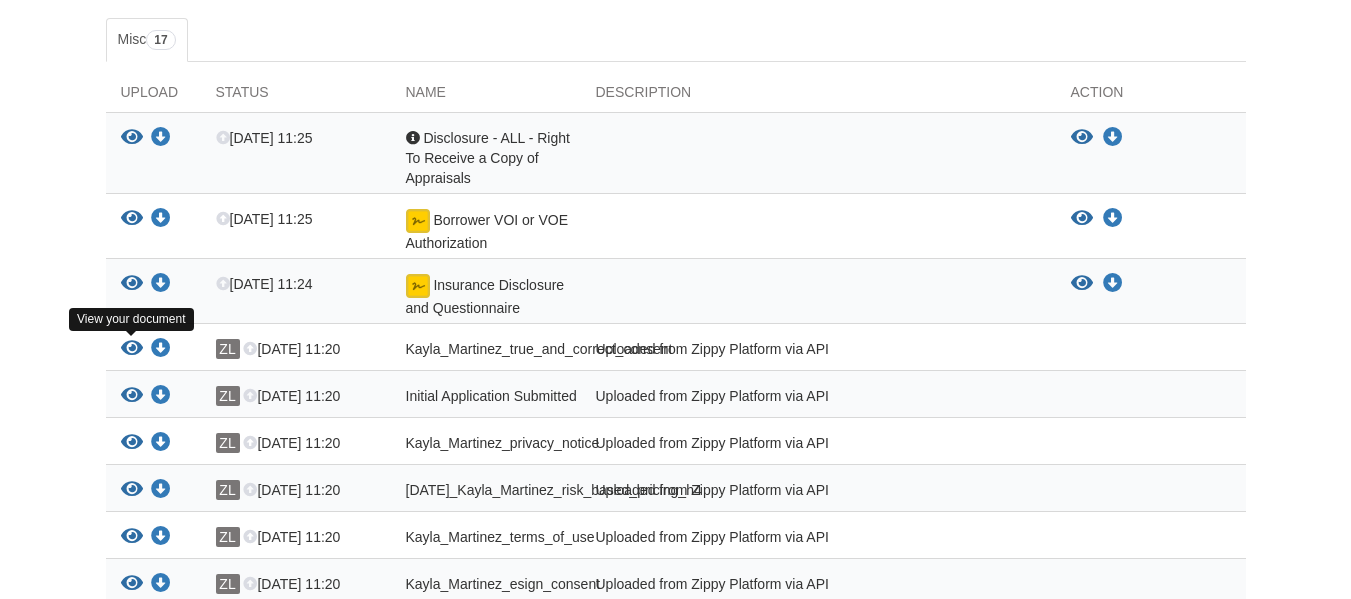 click at bounding box center (132, 349) 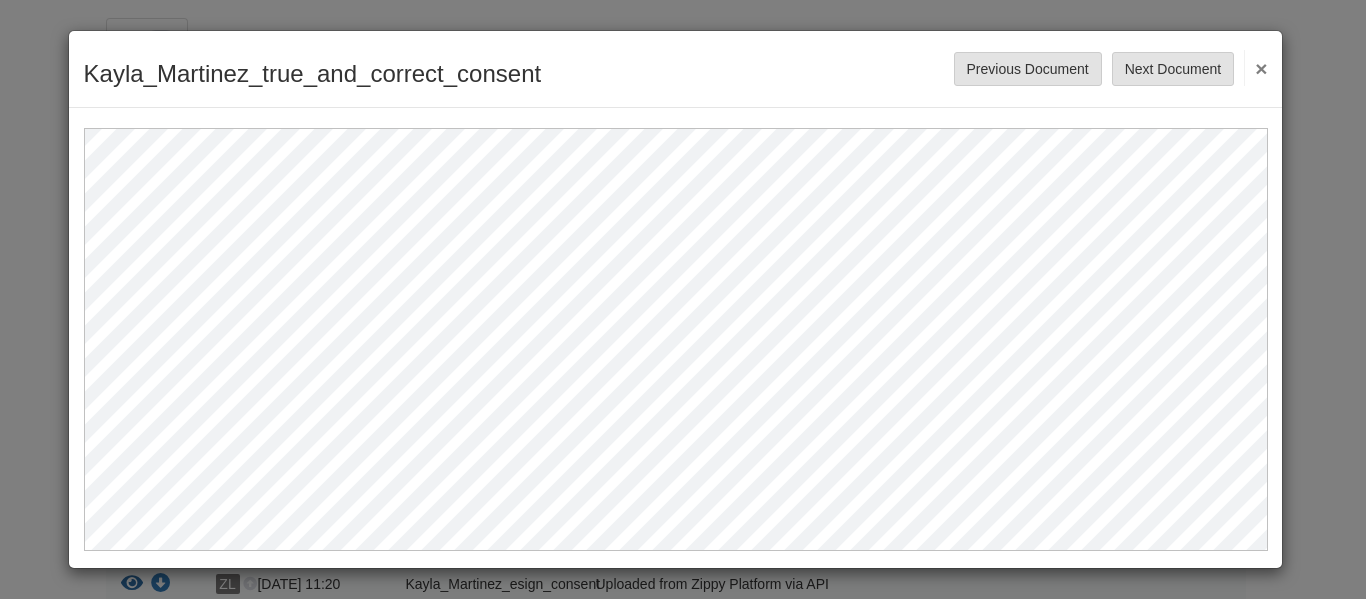 click on "×" at bounding box center [1255, 68] 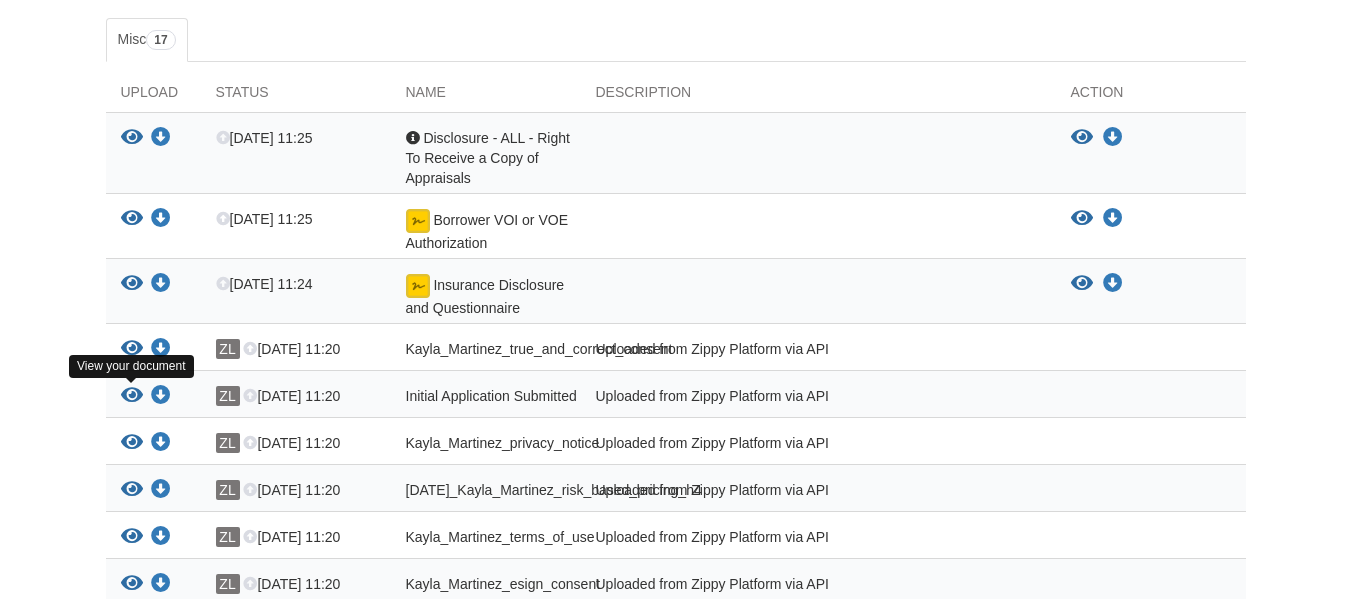 click at bounding box center (132, 396) 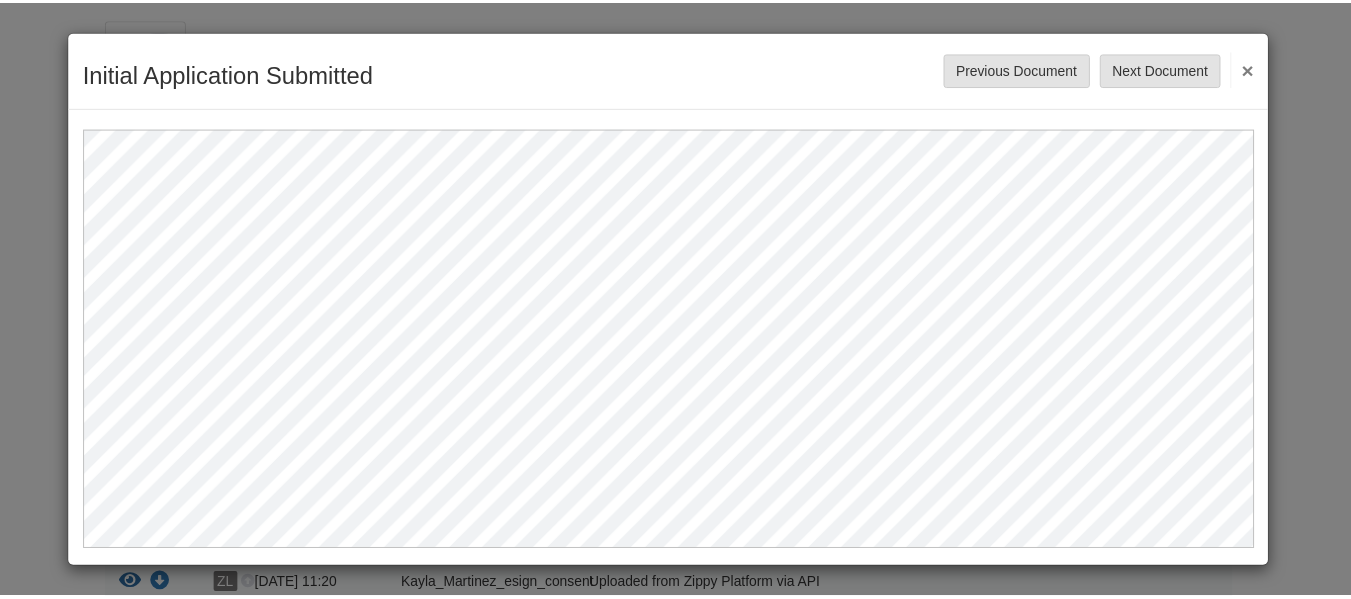 scroll, scrollTop: 0, scrollLeft: 0, axis: both 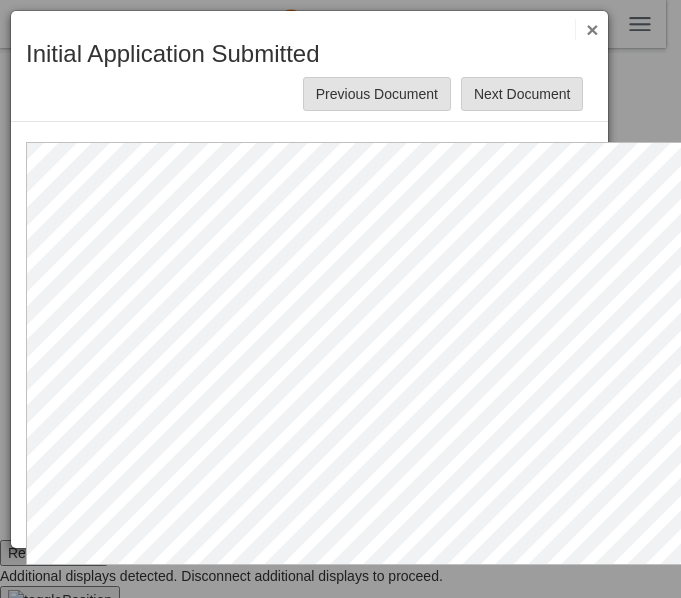 click on "Initial Application Submitted
Save
Cancel
Previous Document
Next Document
×" at bounding box center [340, 299] 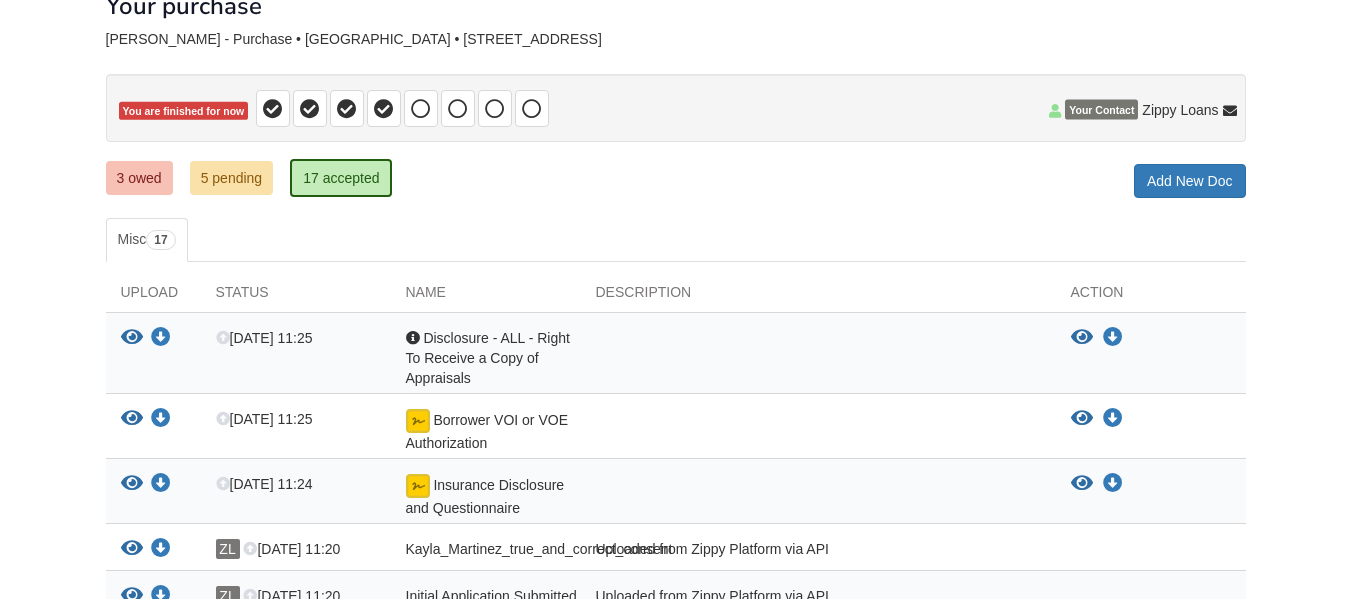 scroll, scrollTop: 0, scrollLeft: 0, axis: both 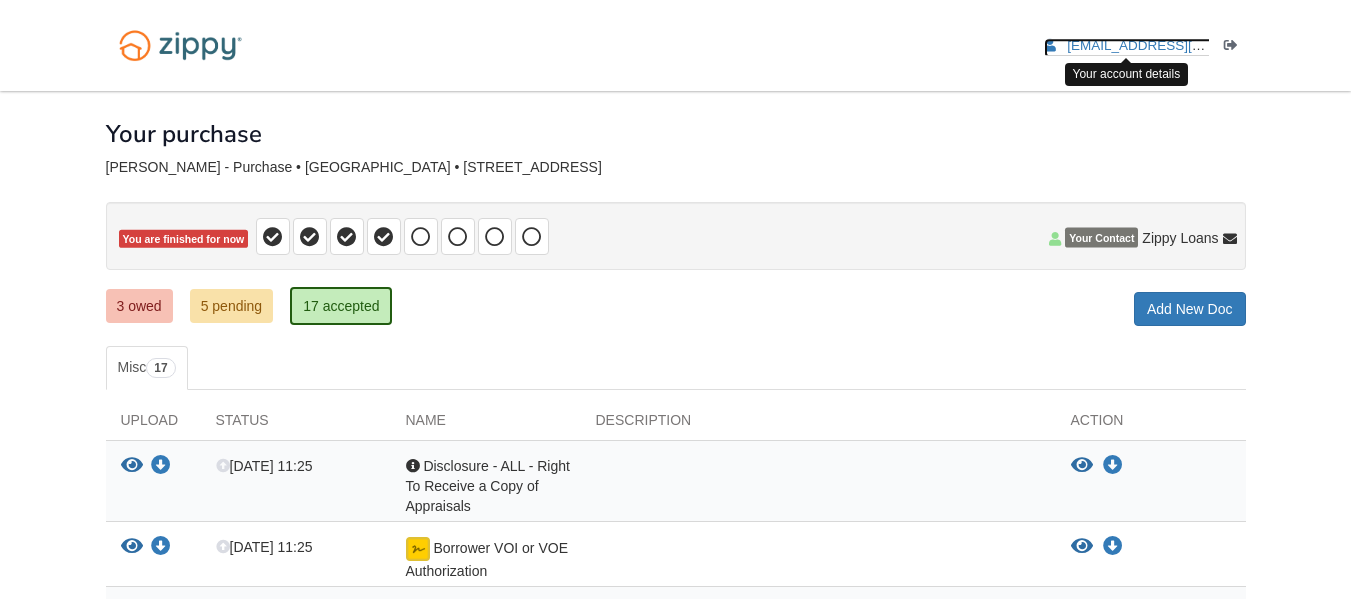 click on "[EMAIL_ADDRESS][DOMAIN_NAME]" at bounding box center [1181, 45] 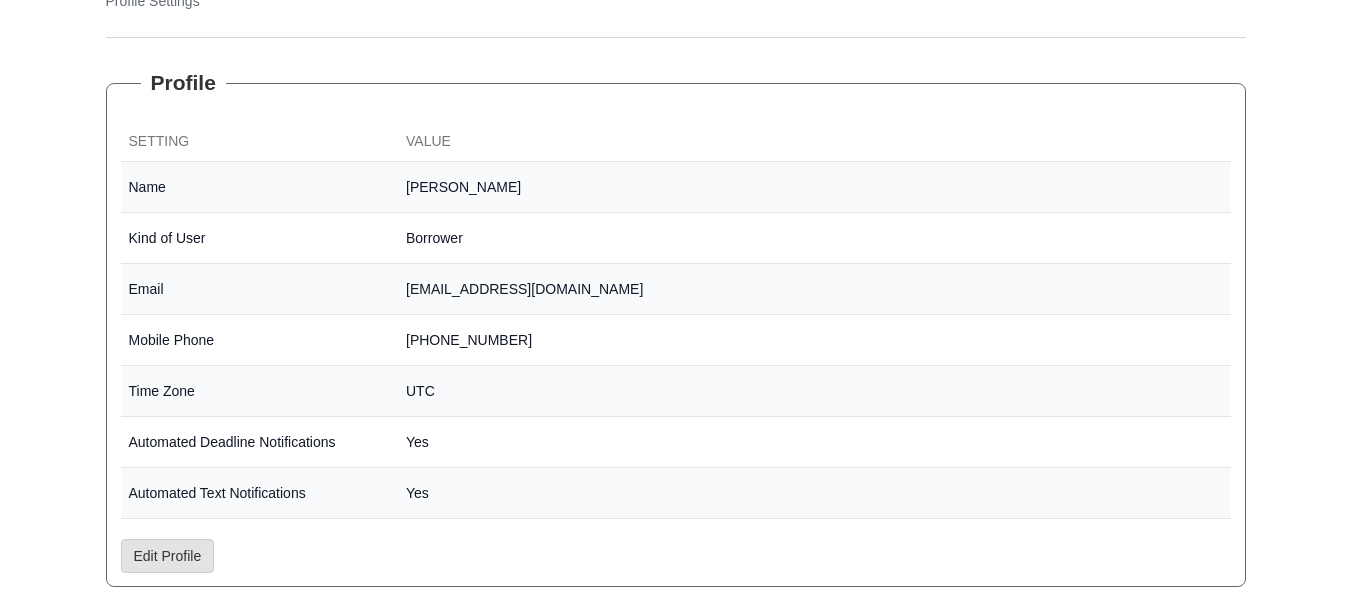scroll, scrollTop: 0, scrollLeft: 0, axis: both 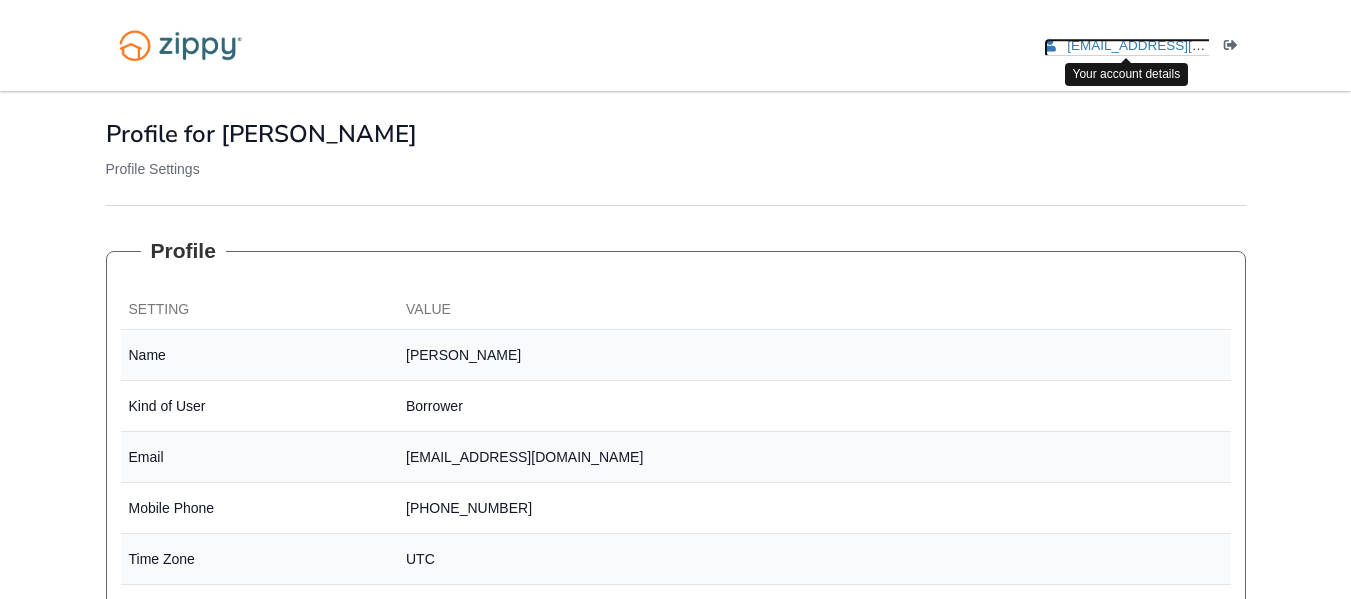click on "[EMAIL_ADDRESS][DOMAIN_NAME]" at bounding box center [1181, 45] 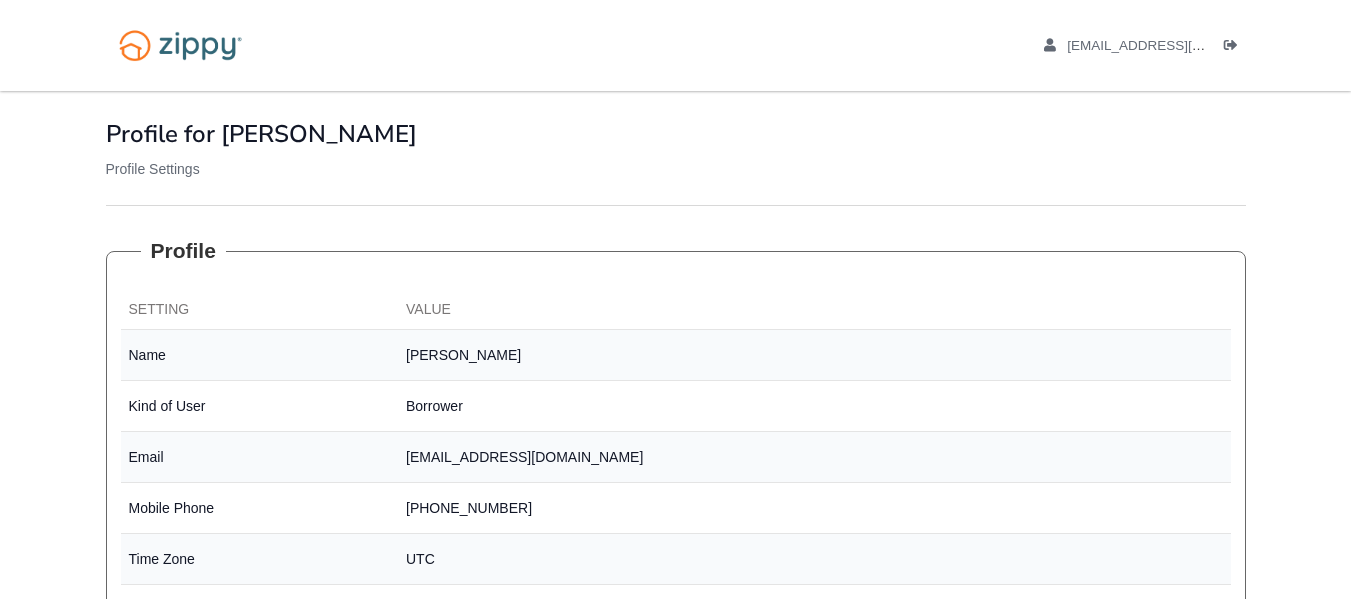 scroll, scrollTop: 0, scrollLeft: 0, axis: both 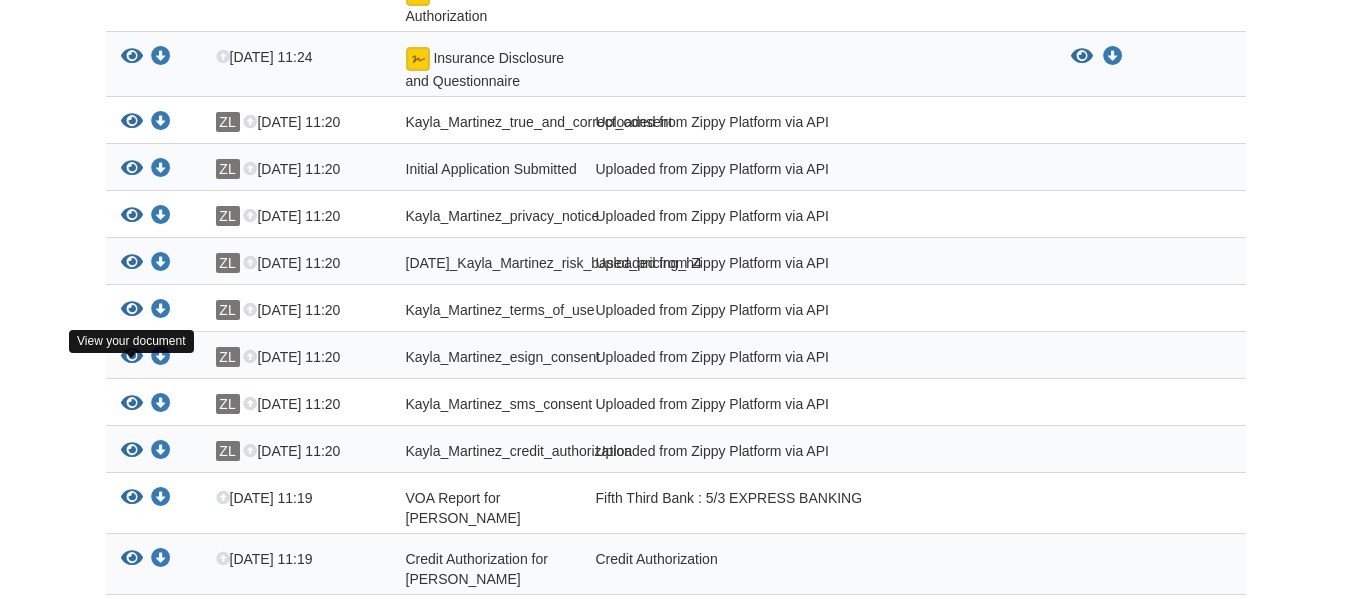 click at bounding box center [132, 357] 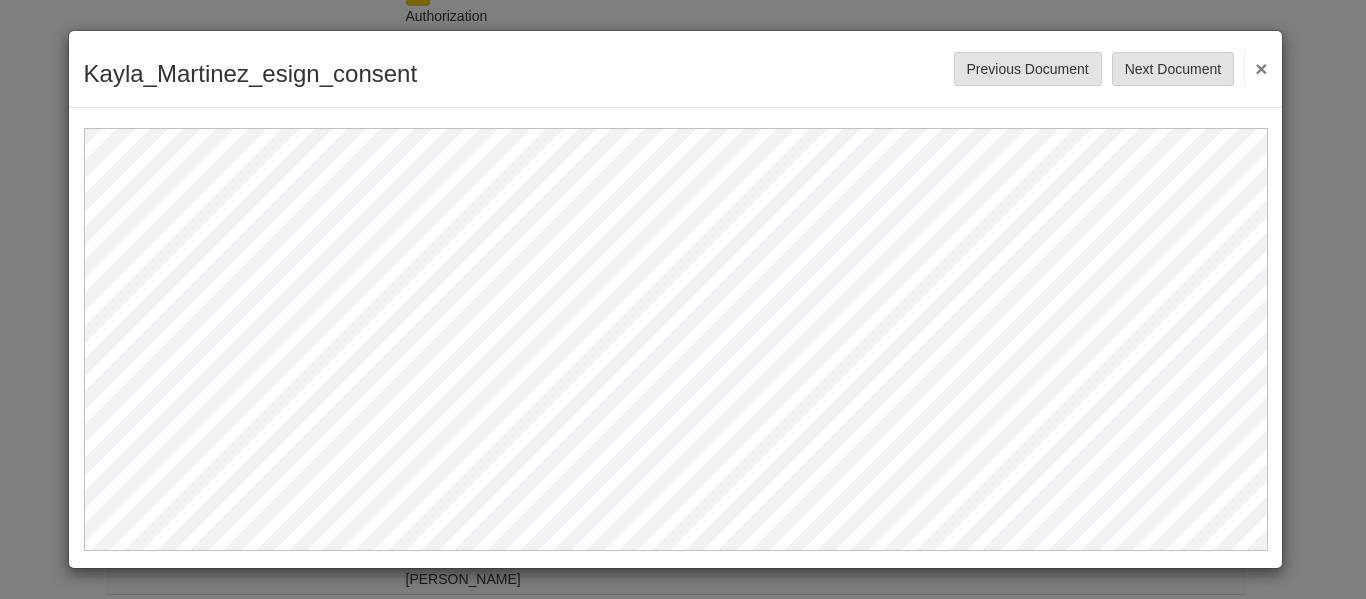 click on "×" at bounding box center [1255, 68] 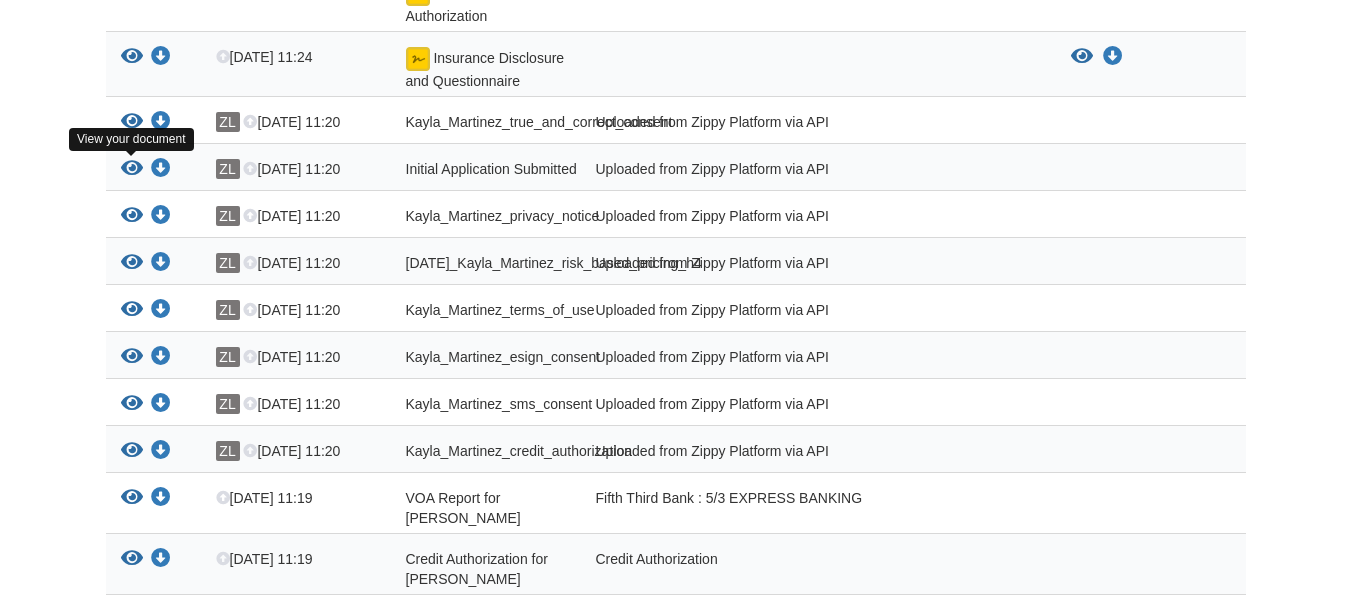 click at bounding box center (132, 169) 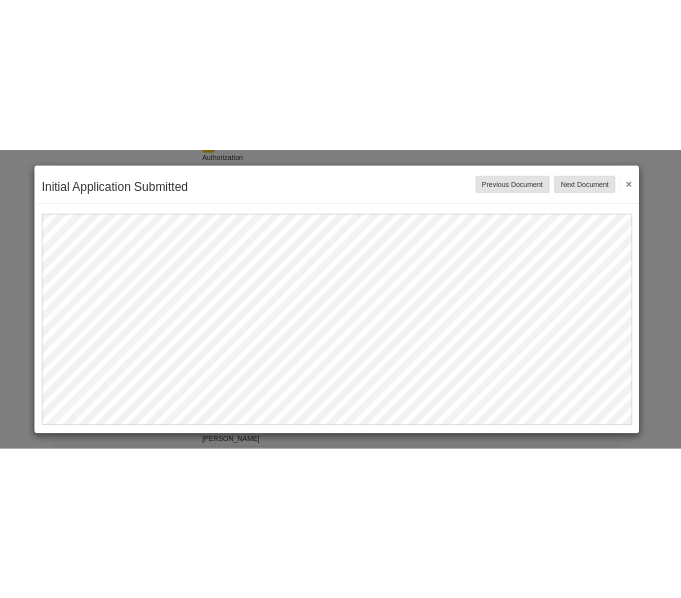 scroll, scrollTop: 0, scrollLeft: 0, axis: both 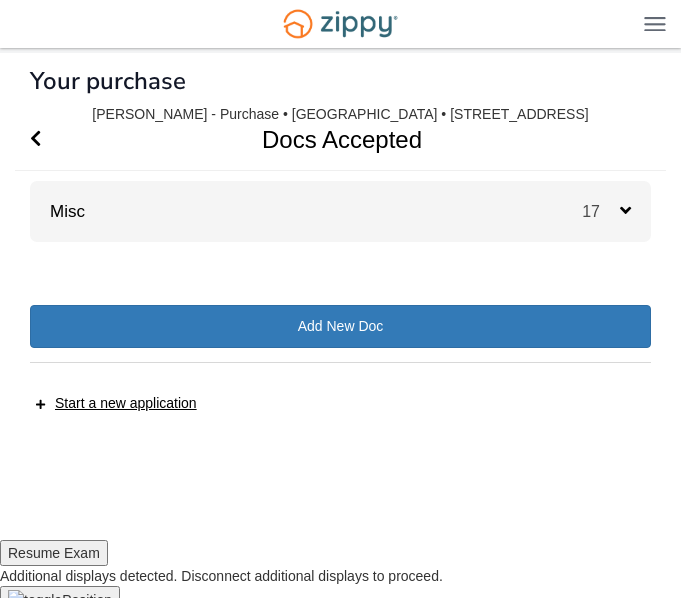 click on "17" at bounding box center (616, 211) 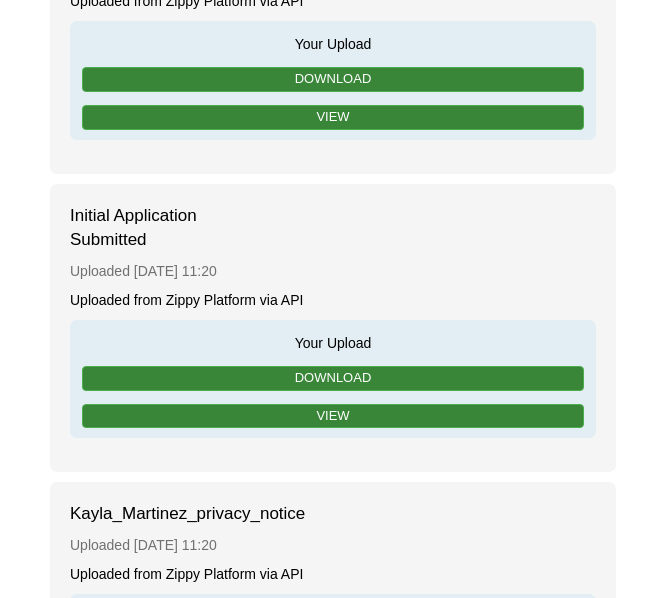 scroll, scrollTop: 1821, scrollLeft: 0, axis: vertical 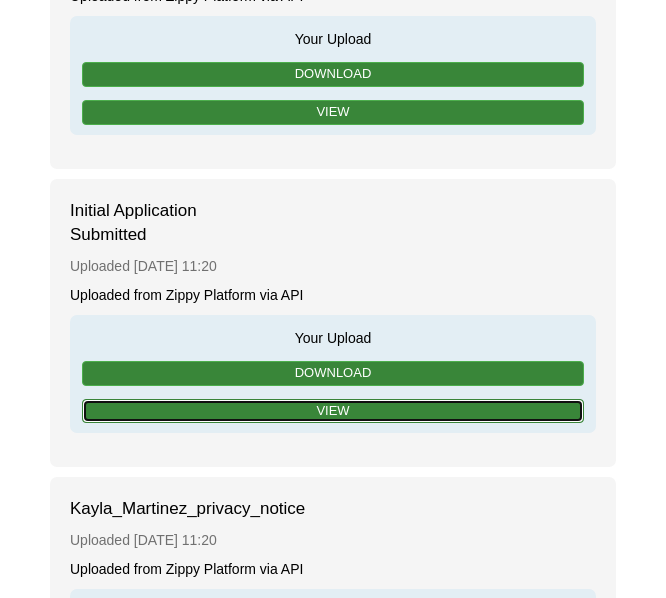 click on "View" at bounding box center [333, 411] 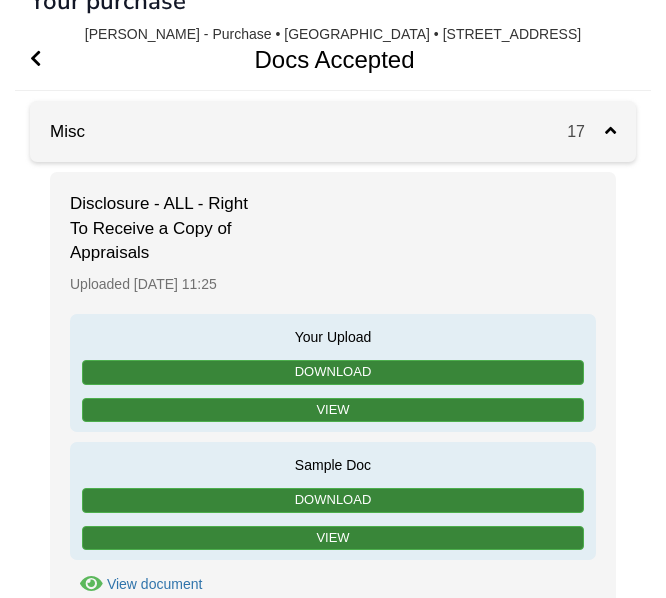 scroll, scrollTop: 0, scrollLeft: 0, axis: both 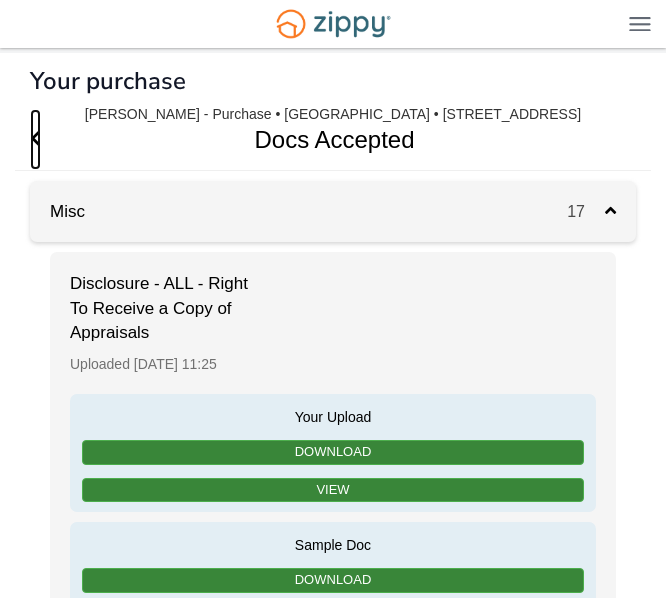 click at bounding box center (35, 138) 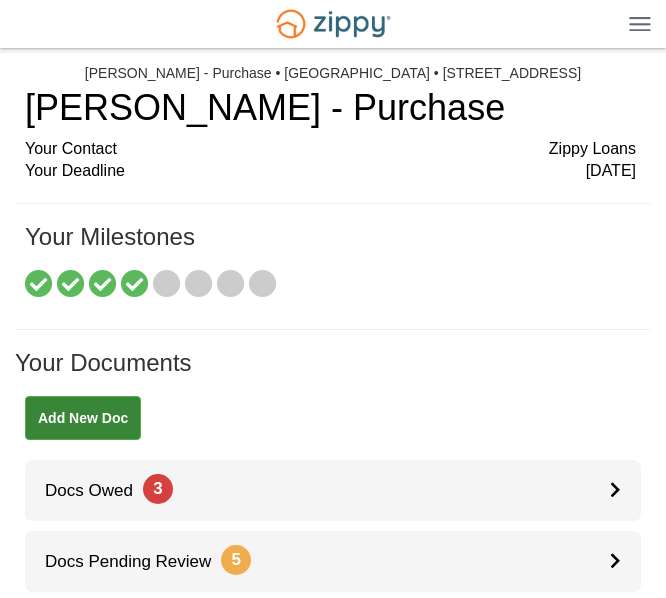 scroll, scrollTop: 0, scrollLeft: 0, axis: both 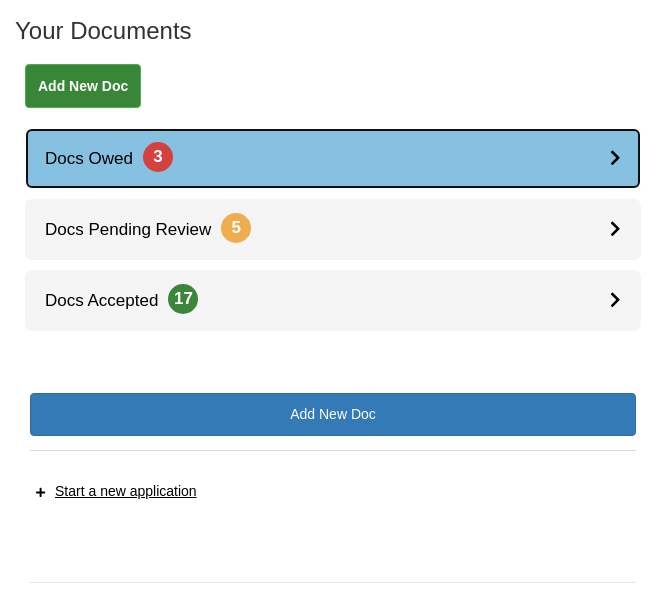 click on "Docs Owed 3" at bounding box center (333, 158) 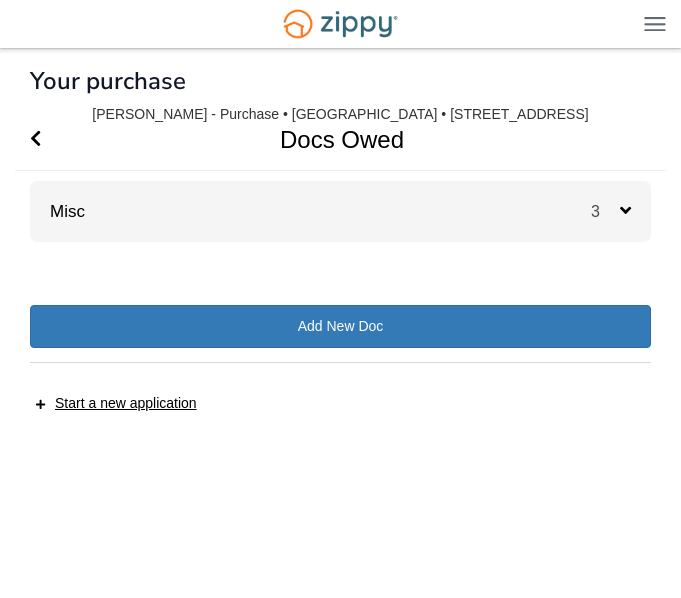 scroll, scrollTop: 0, scrollLeft: 0, axis: both 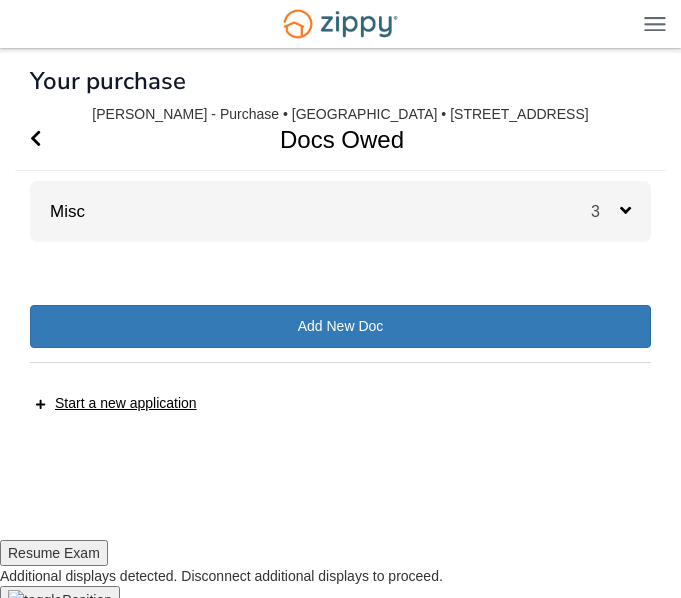 click at bounding box center (625, 210) 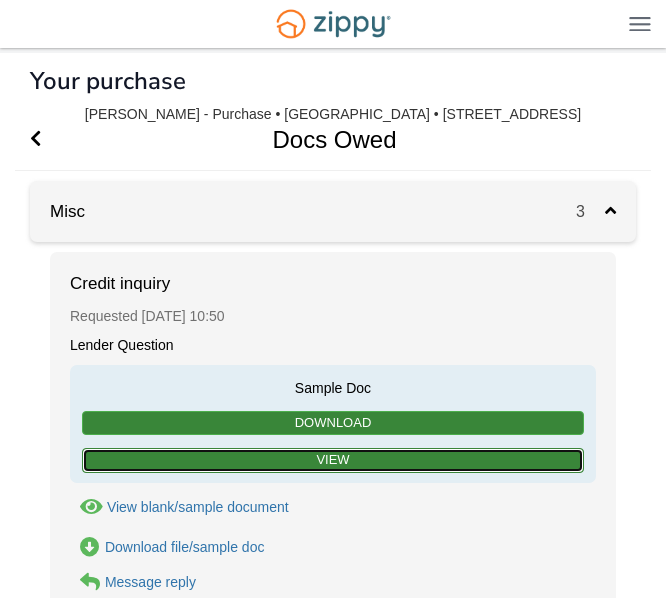 click on "View" at bounding box center [333, 460] 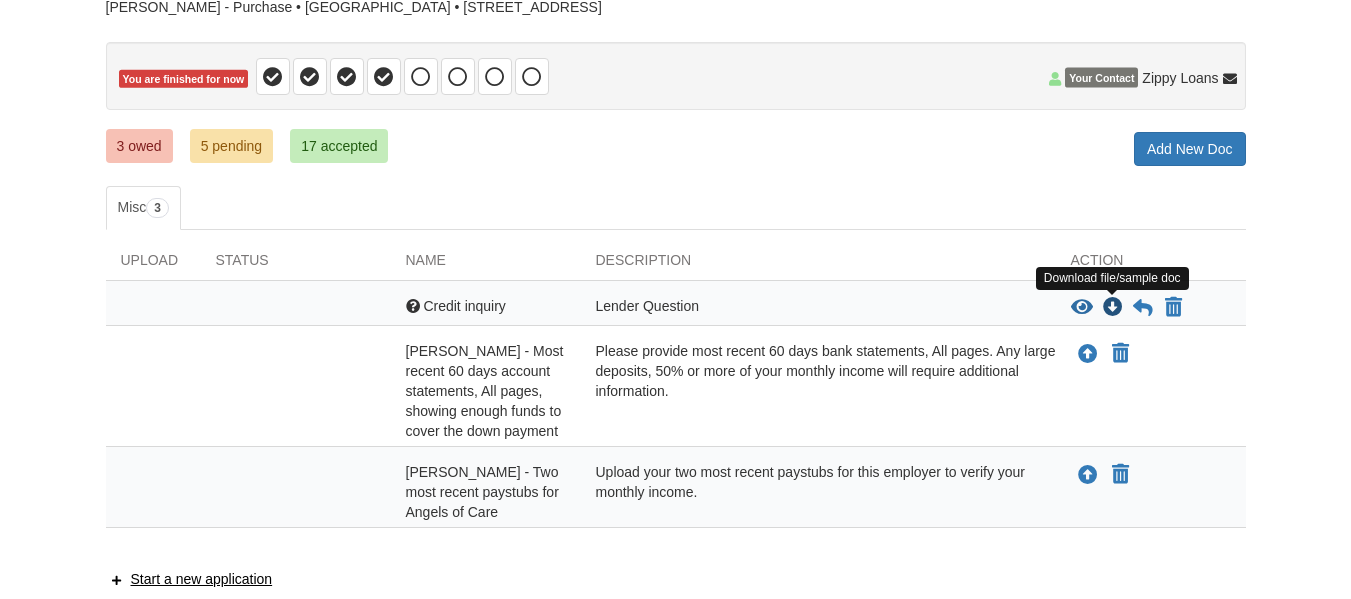scroll, scrollTop: 160, scrollLeft: 0, axis: vertical 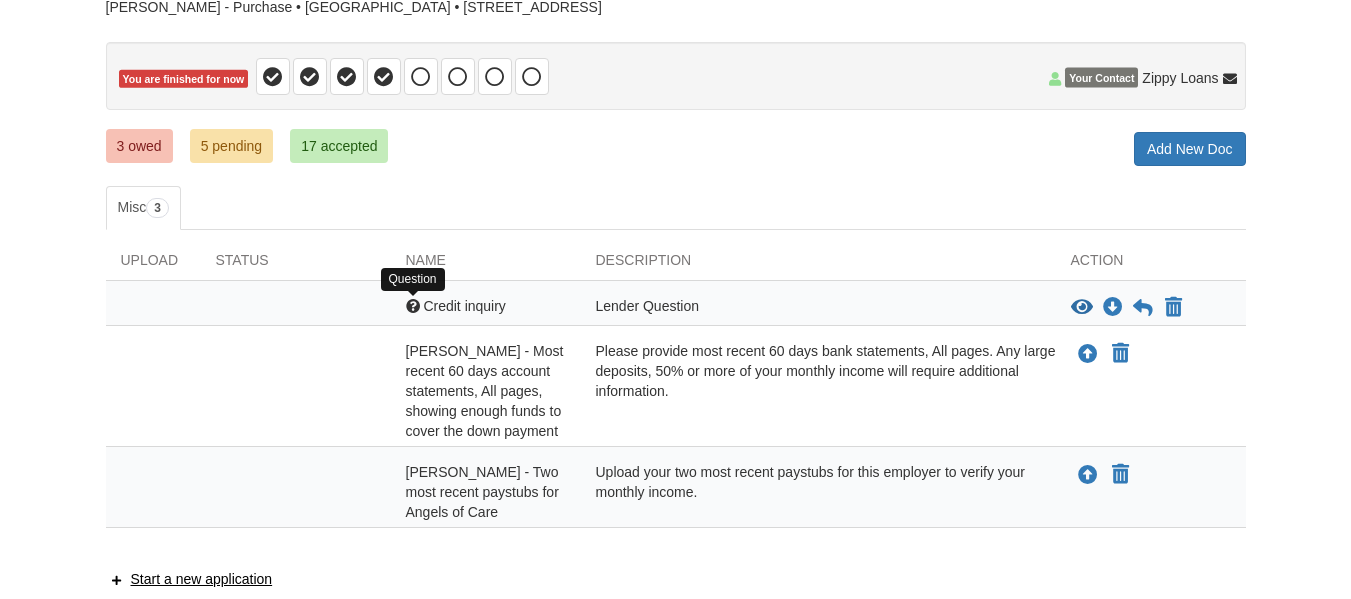 click at bounding box center [413, 306] 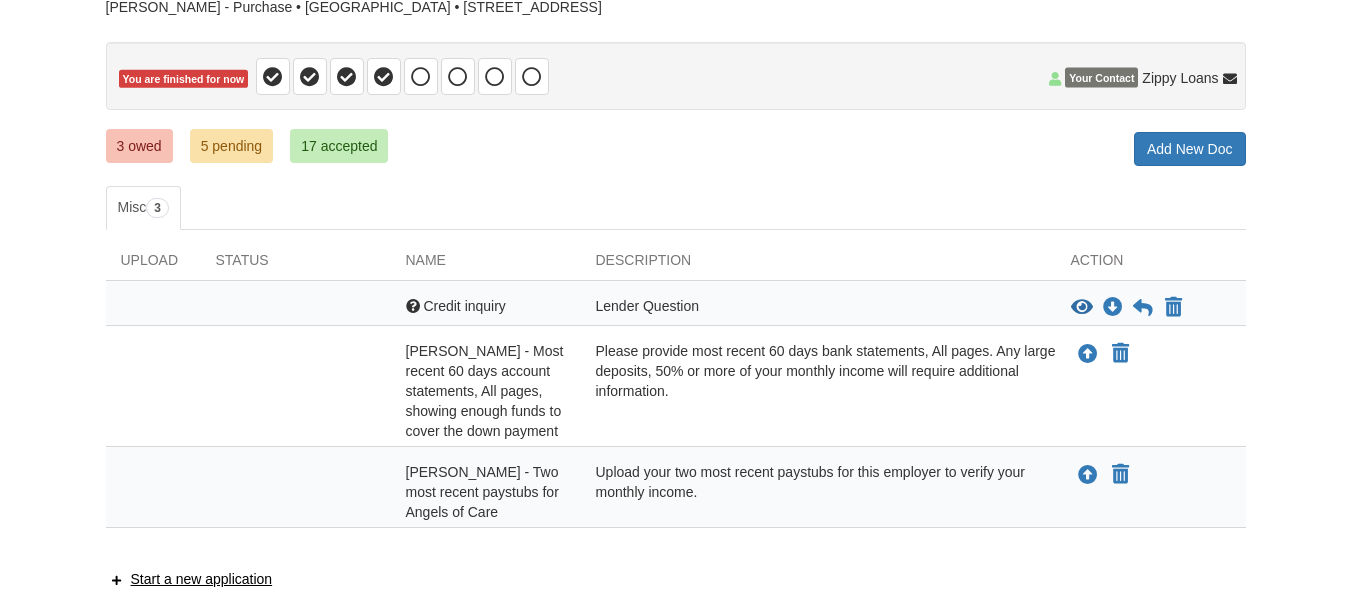click on "Credit inquiry" at bounding box center (464, 306) 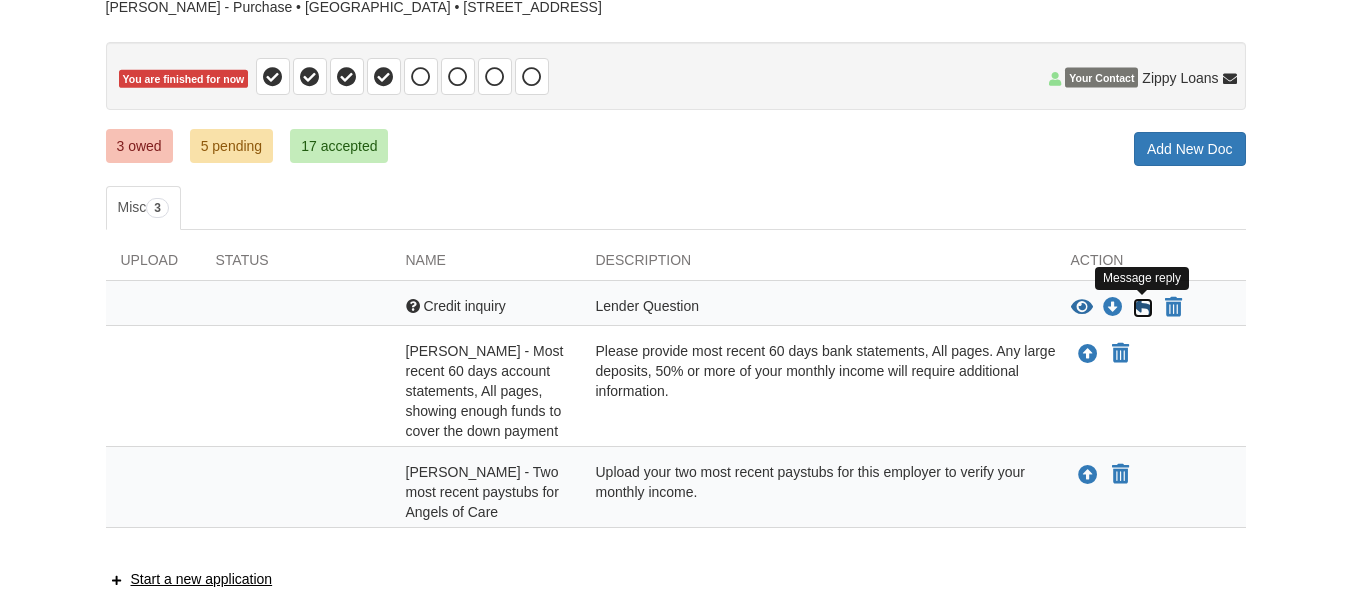 click at bounding box center [1143, 308] 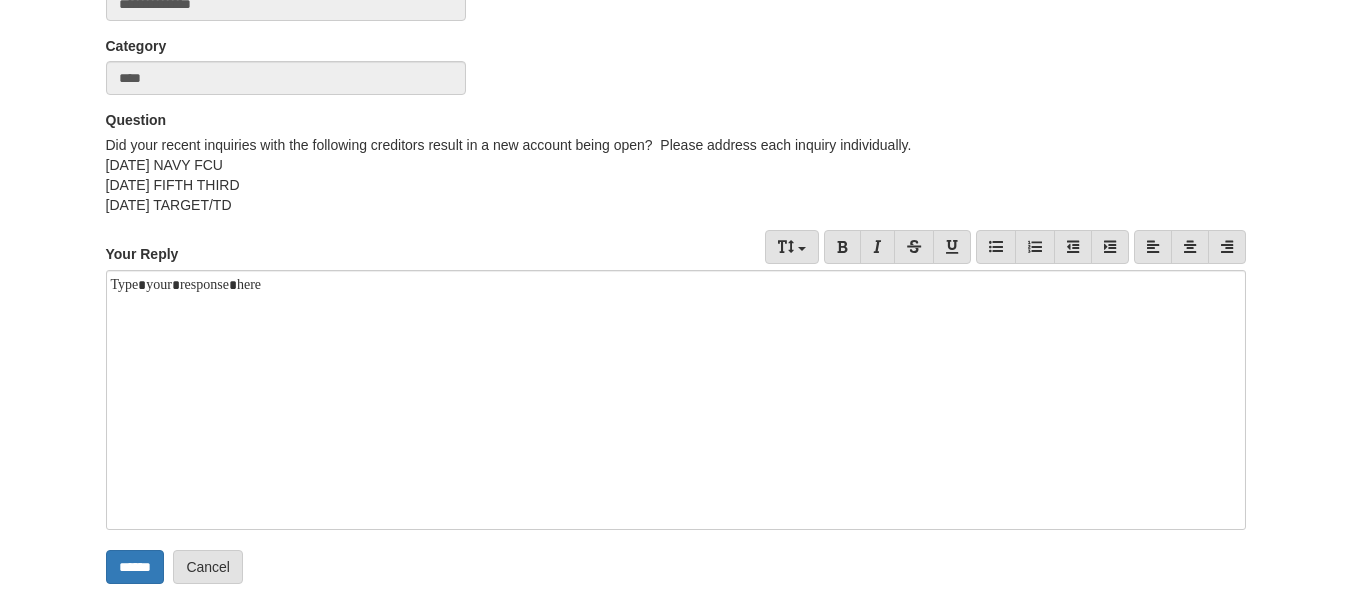 scroll, scrollTop: 245, scrollLeft: 0, axis: vertical 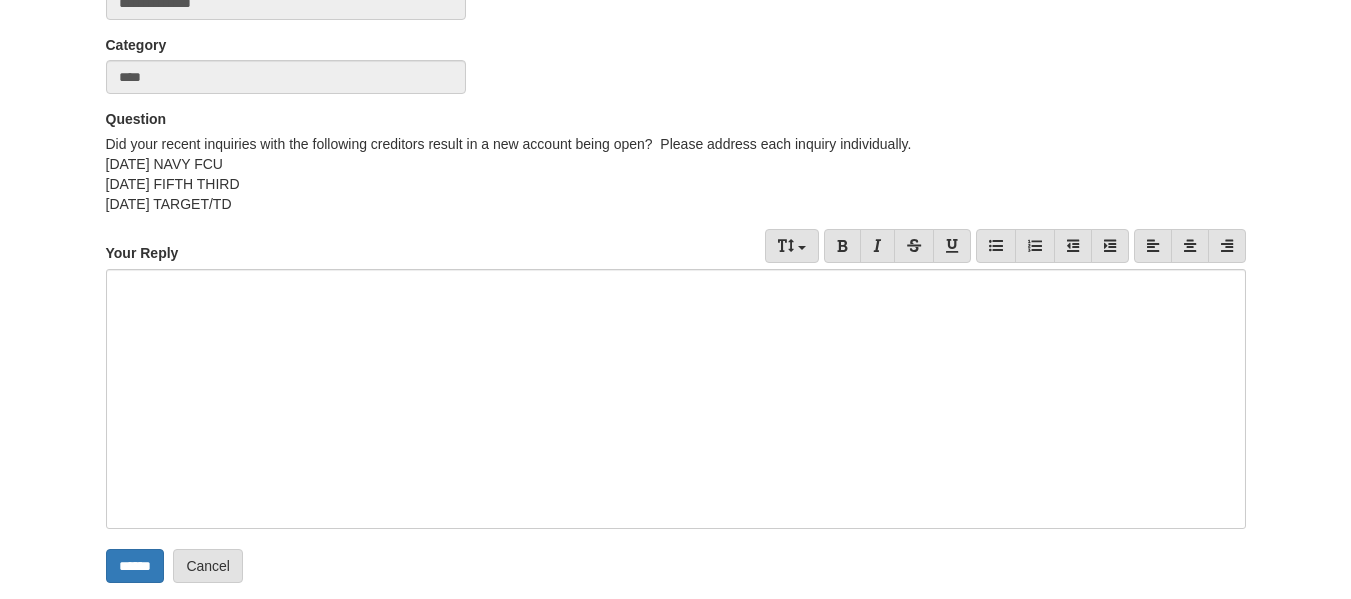 click at bounding box center (676, 399) 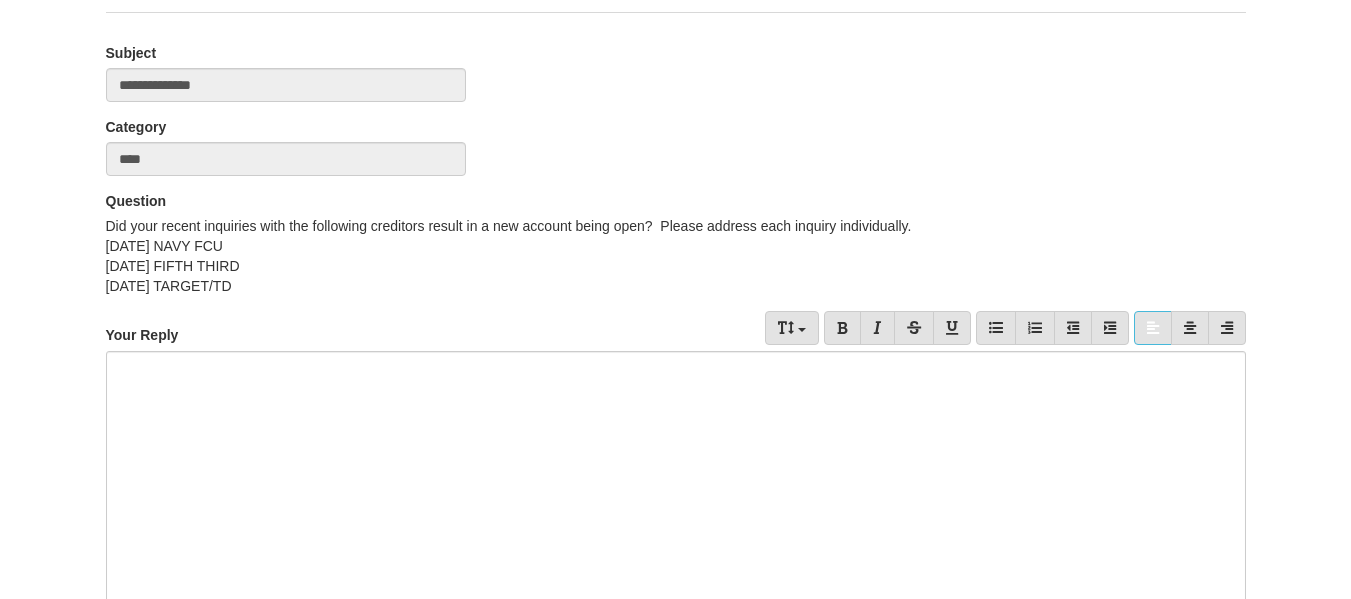 scroll, scrollTop: 153, scrollLeft: 0, axis: vertical 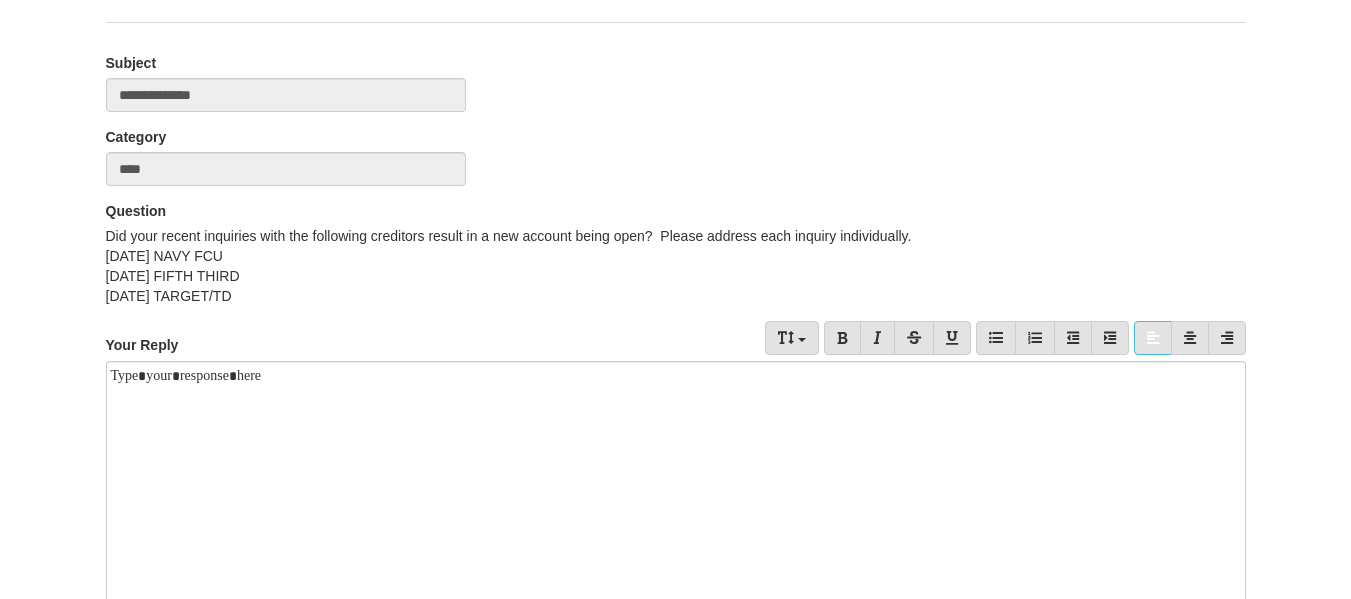 drag, startPoint x: 250, startPoint y: 295, endPoint x: 91, endPoint y: 261, distance: 162.59459 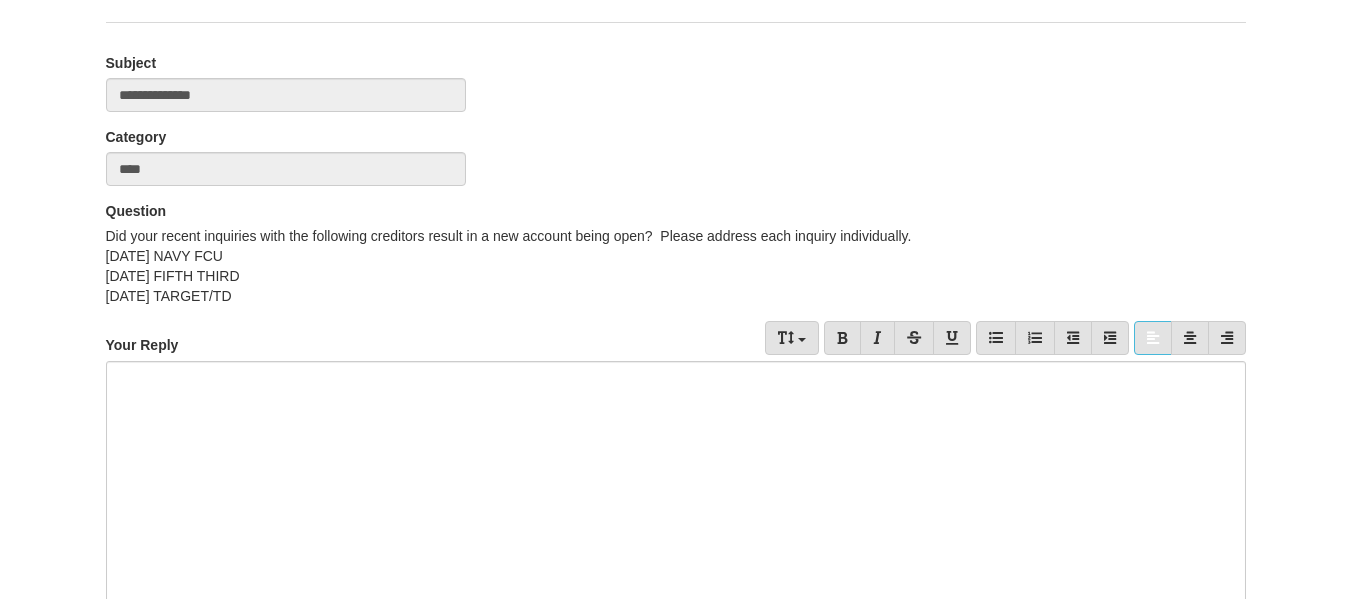 click at bounding box center (676, 491) 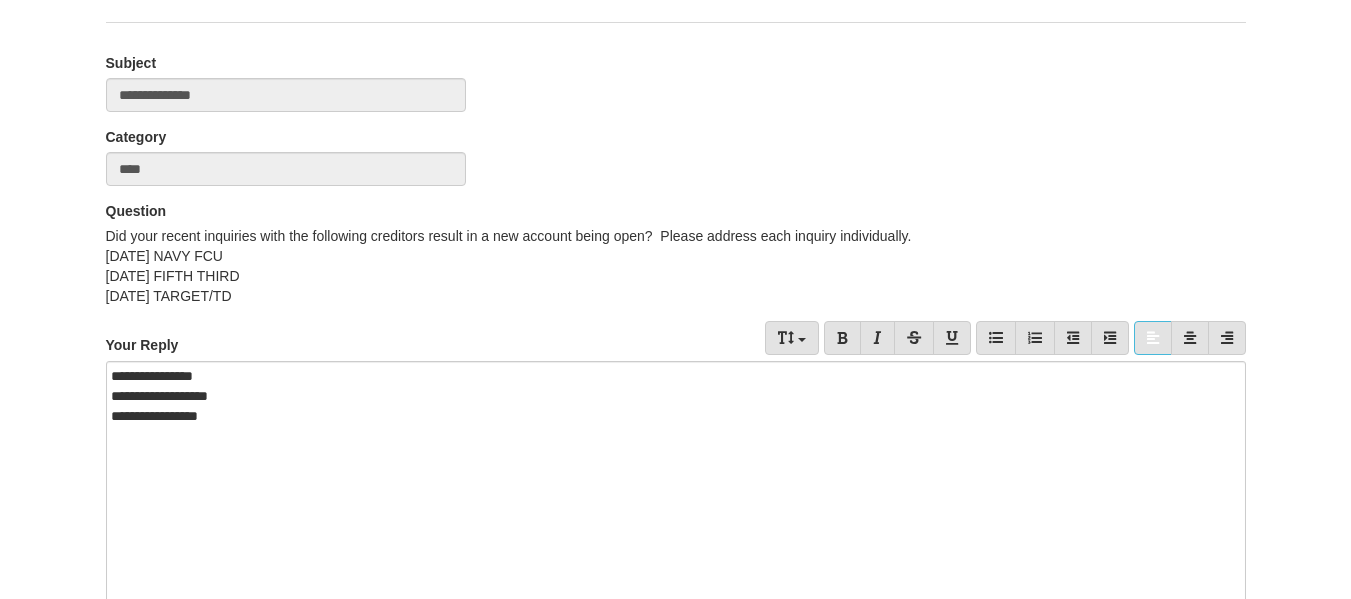 click on "**********" at bounding box center [668, 376] 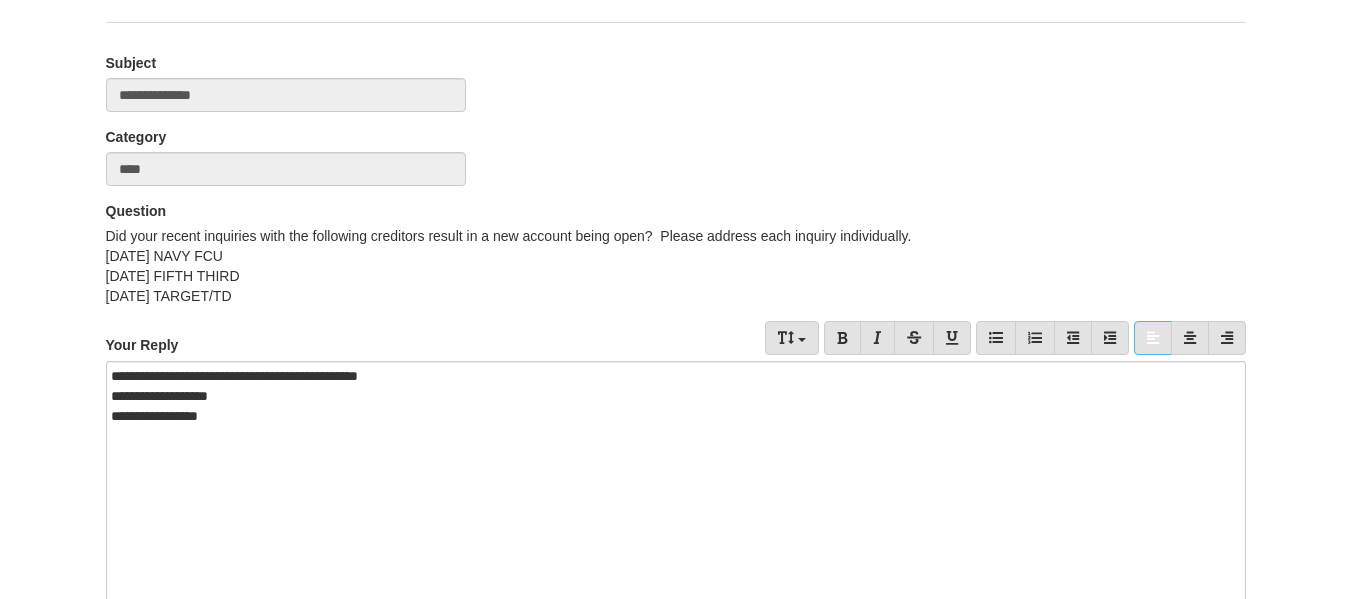 click on "**********" at bounding box center (668, 396) 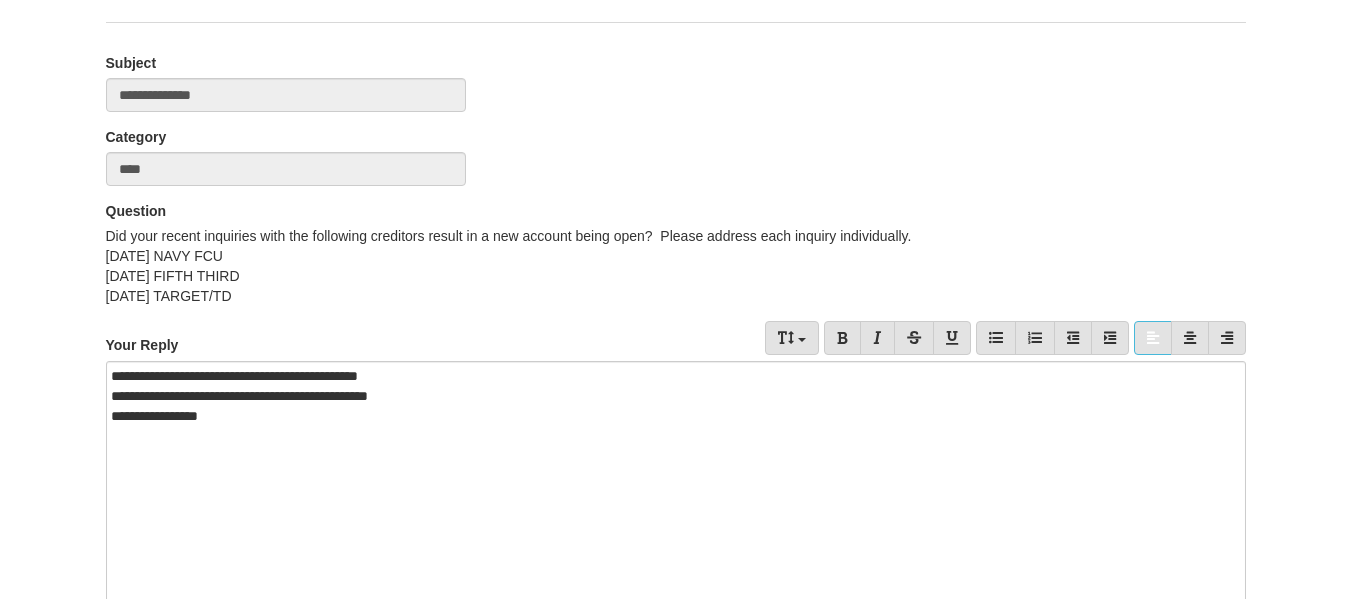 click on "**********" at bounding box center (668, 416) 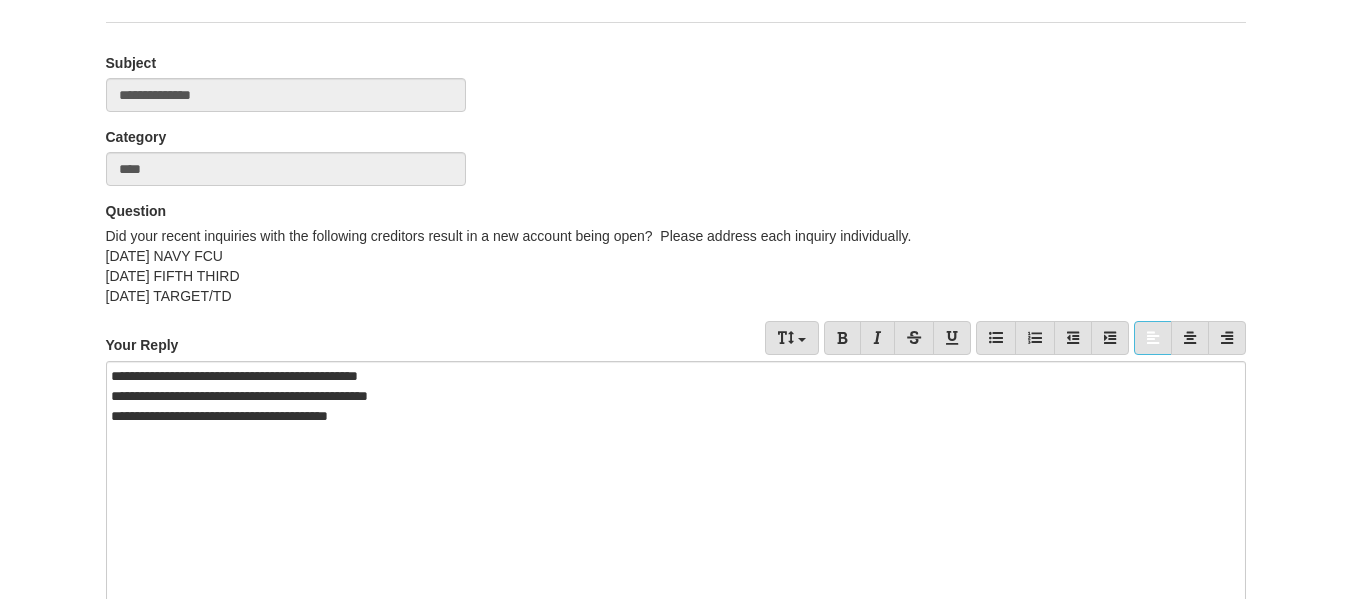 click on "**********" at bounding box center (668, 416) 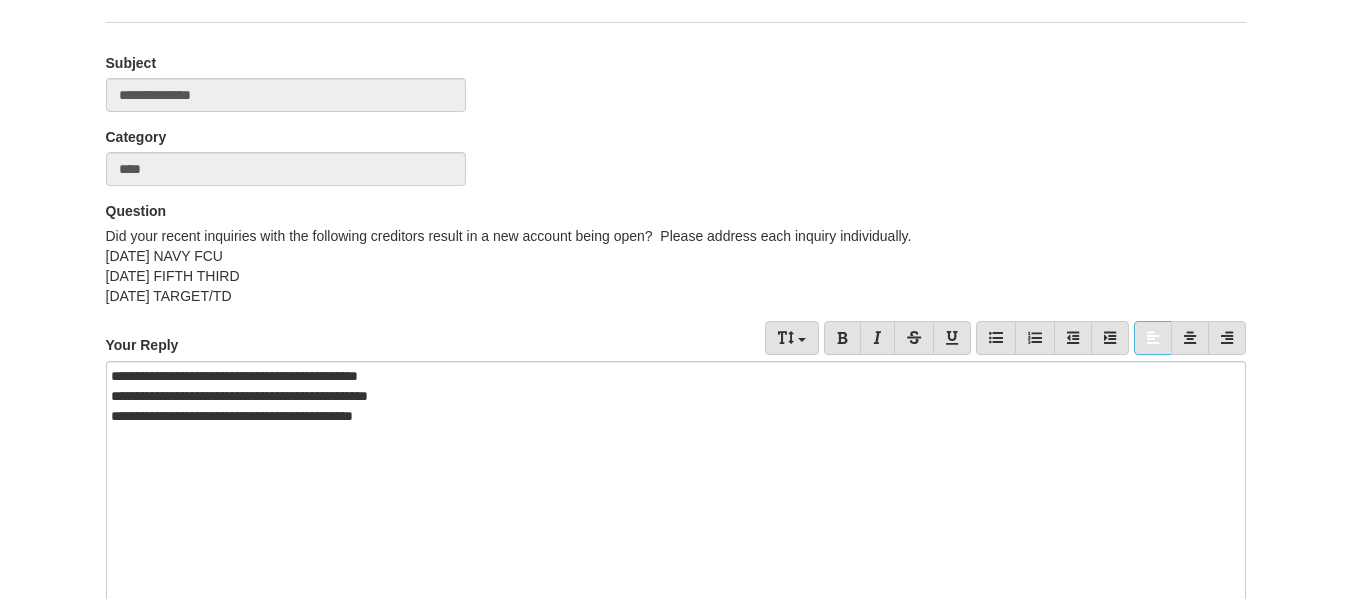 click on "**********" at bounding box center (668, 416) 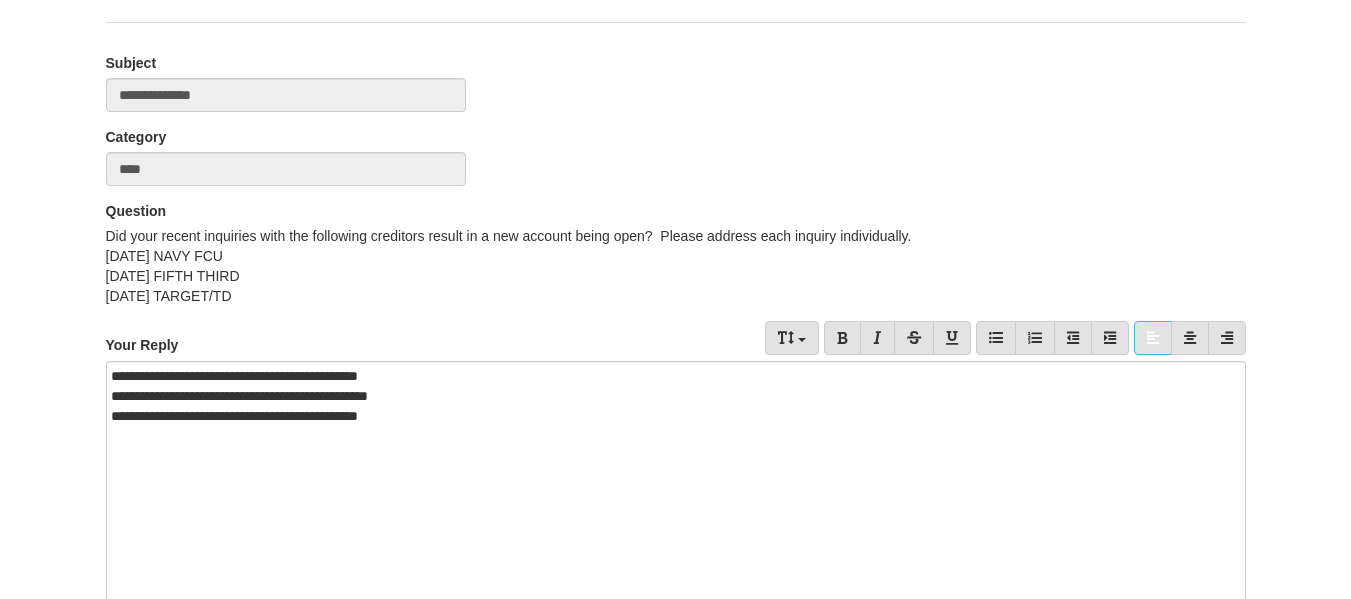 click on "**********" at bounding box center (668, 416) 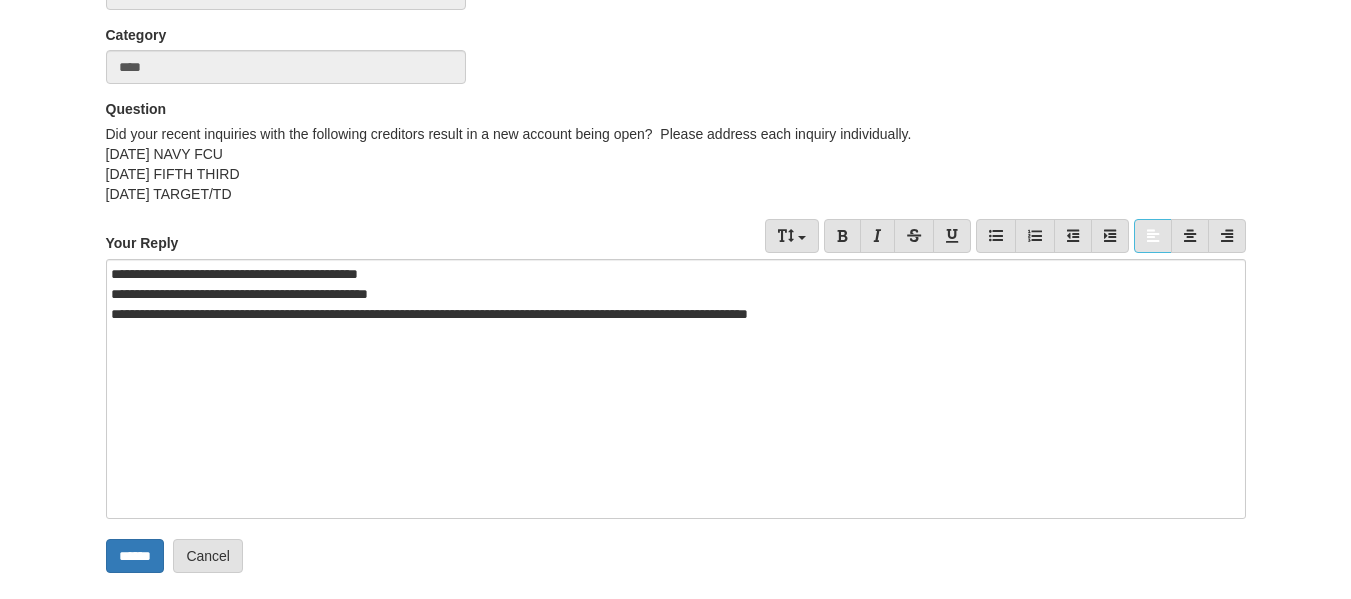 scroll, scrollTop: 256, scrollLeft: 0, axis: vertical 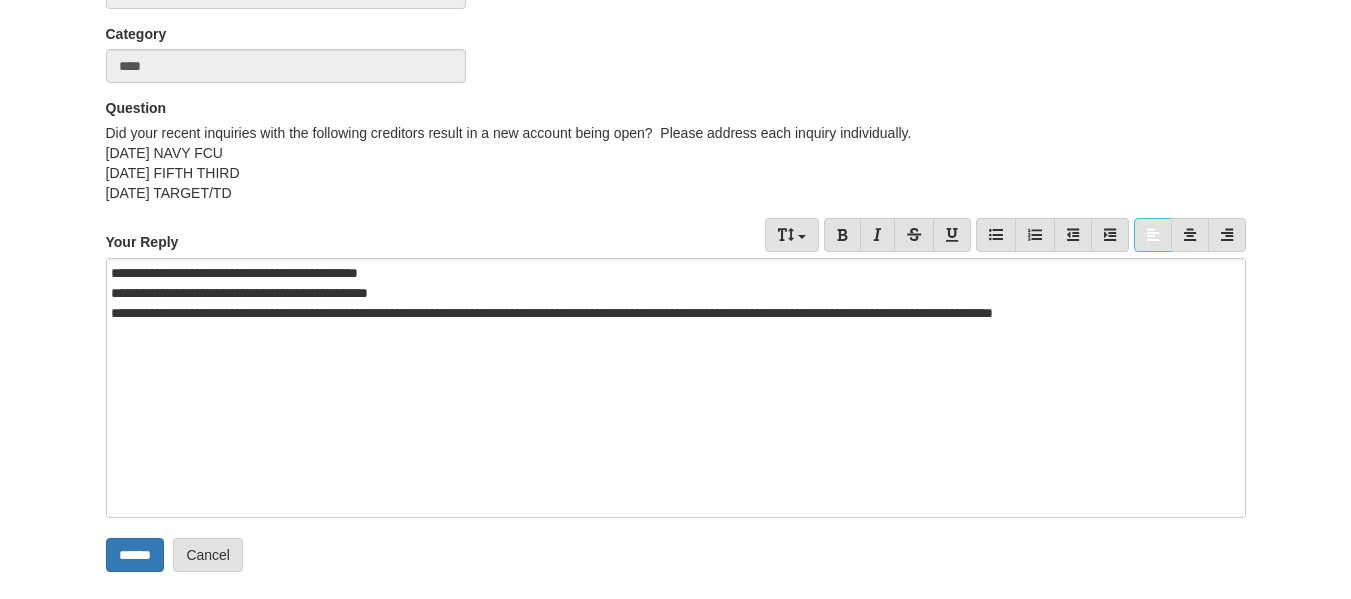 click on "**********" at bounding box center (668, 323) 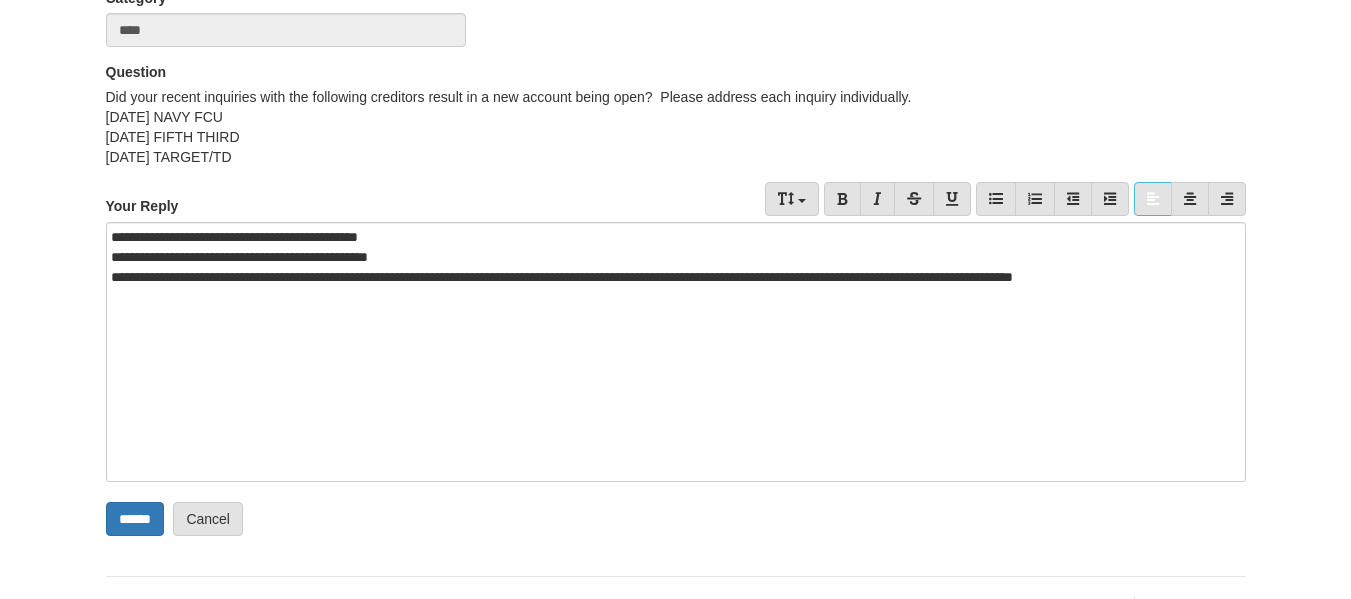 scroll, scrollTop: 294, scrollLeft: 0, axis: vertical 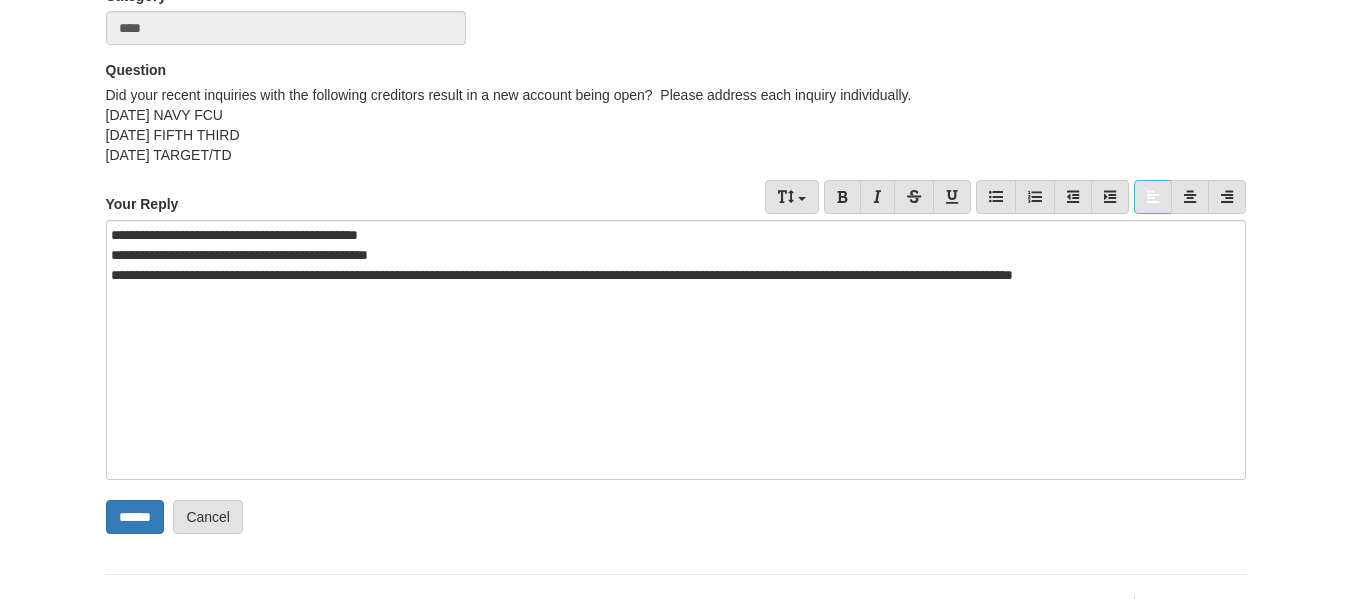 click on "**********" at bounding box center [668, 235] 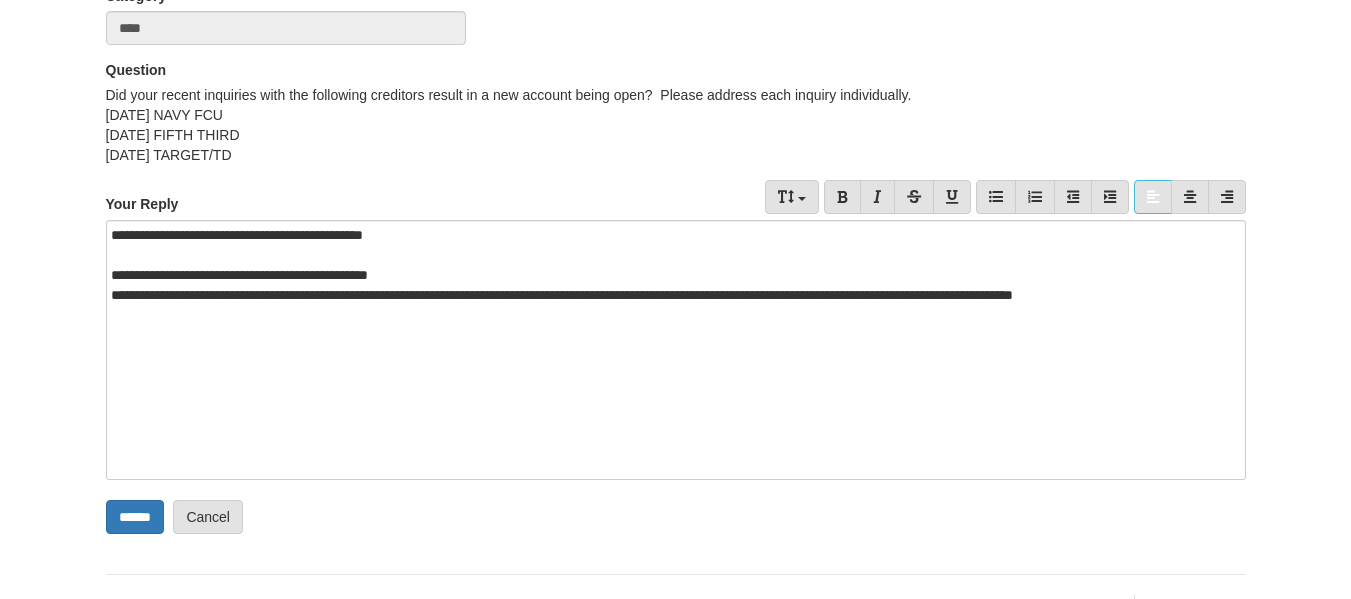 click on "**********" at bounding box center (668, 275) 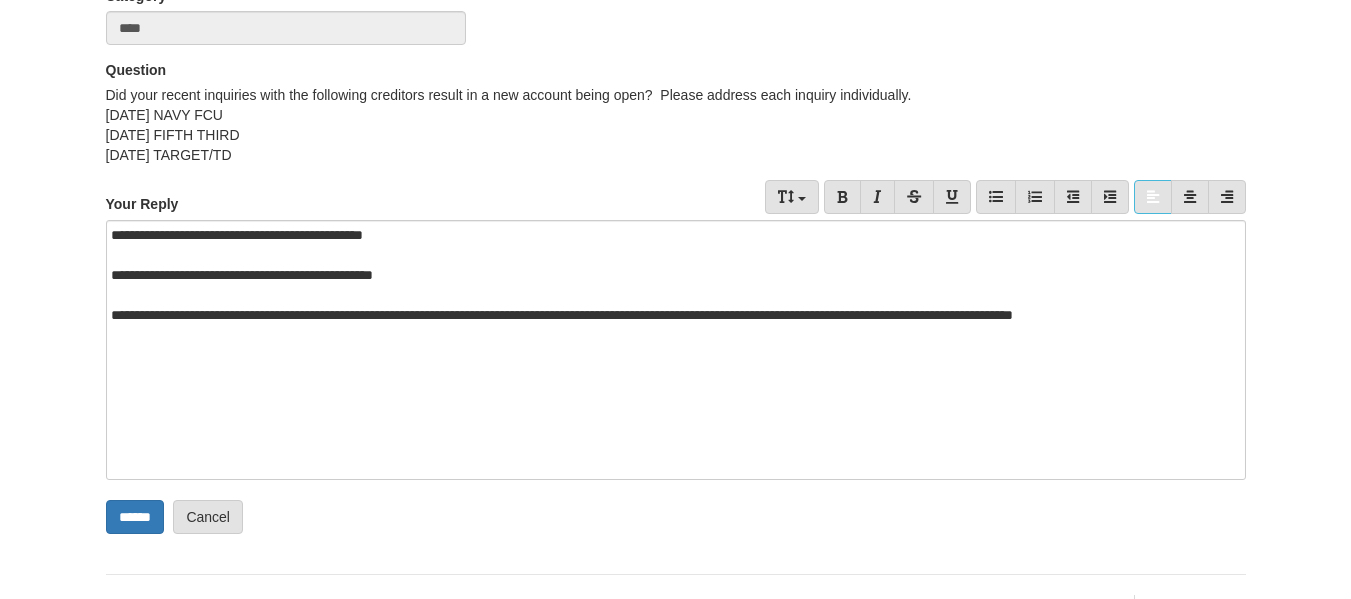 click on "**********" at bounding box center (676, 350) 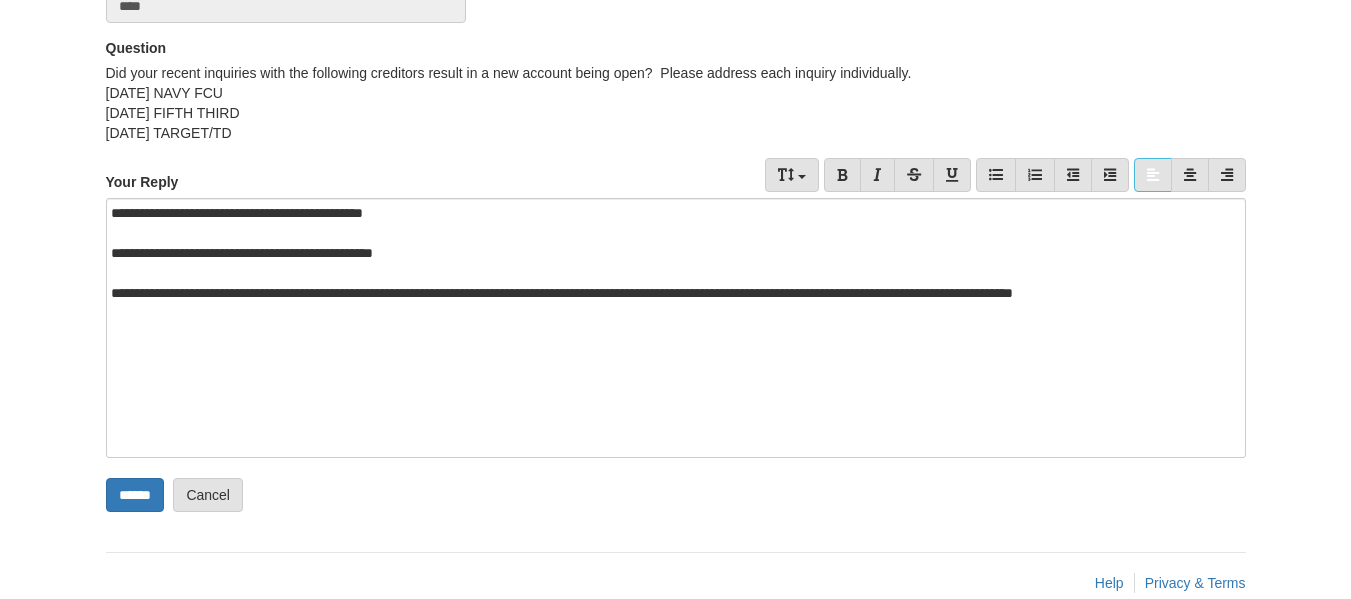 scroll, scrollTop: 350, scrollLeft: 0, axis: vertical 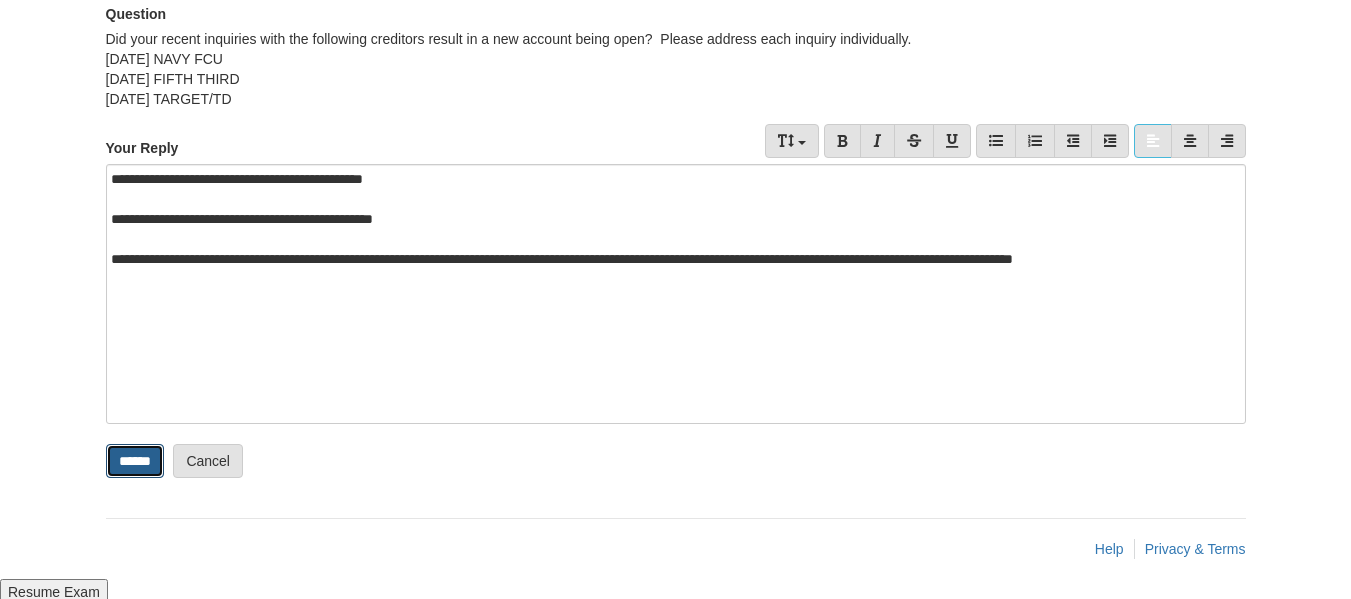 click on "******" at bounding box center (135, 461) 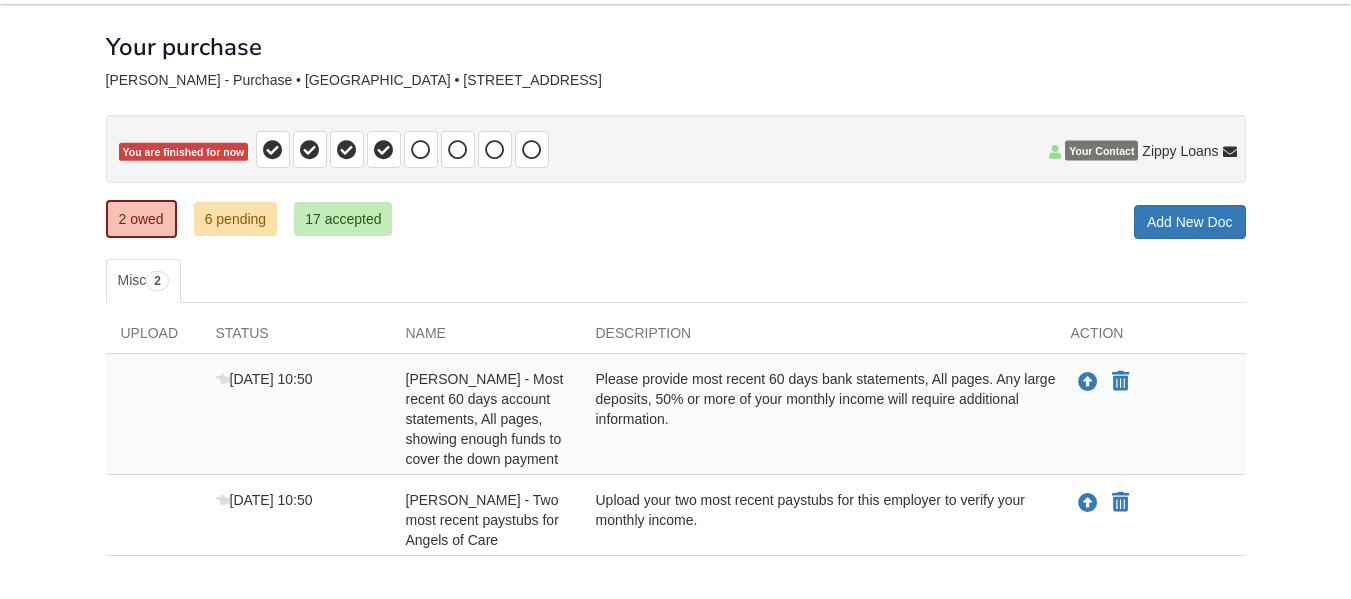 scroll, scrollTop: 106, scrollLeft: 0, axis: vertical 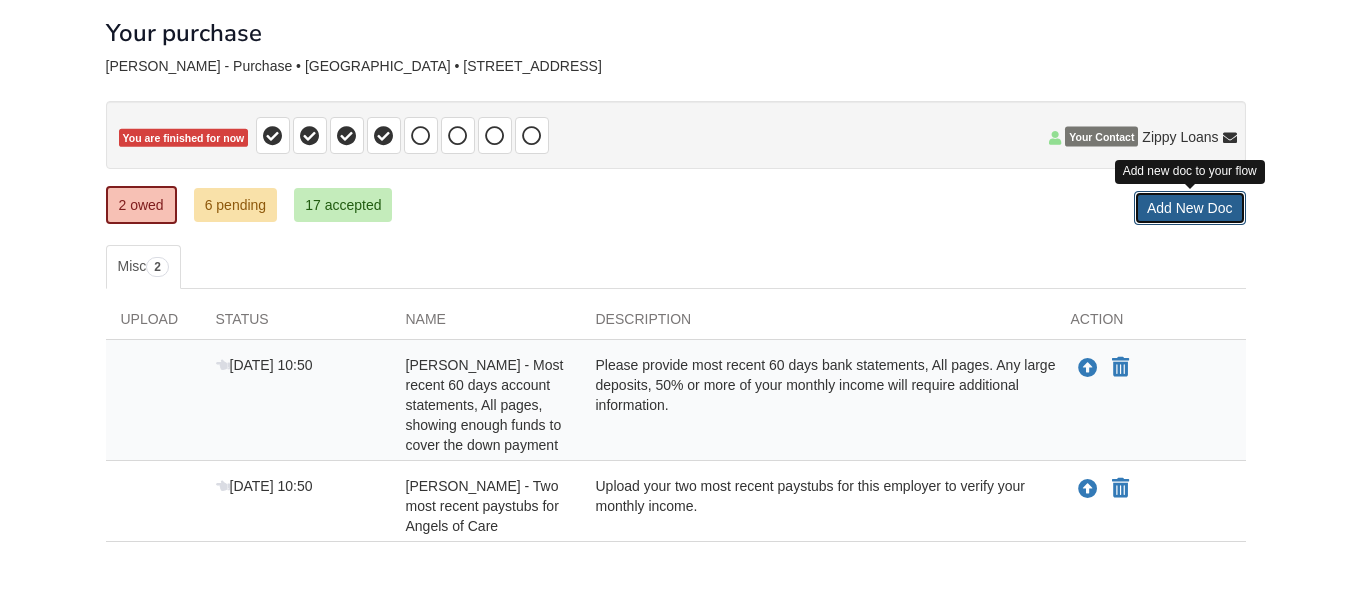 click on "Add New Doc" at bounding box center (1190, 208) 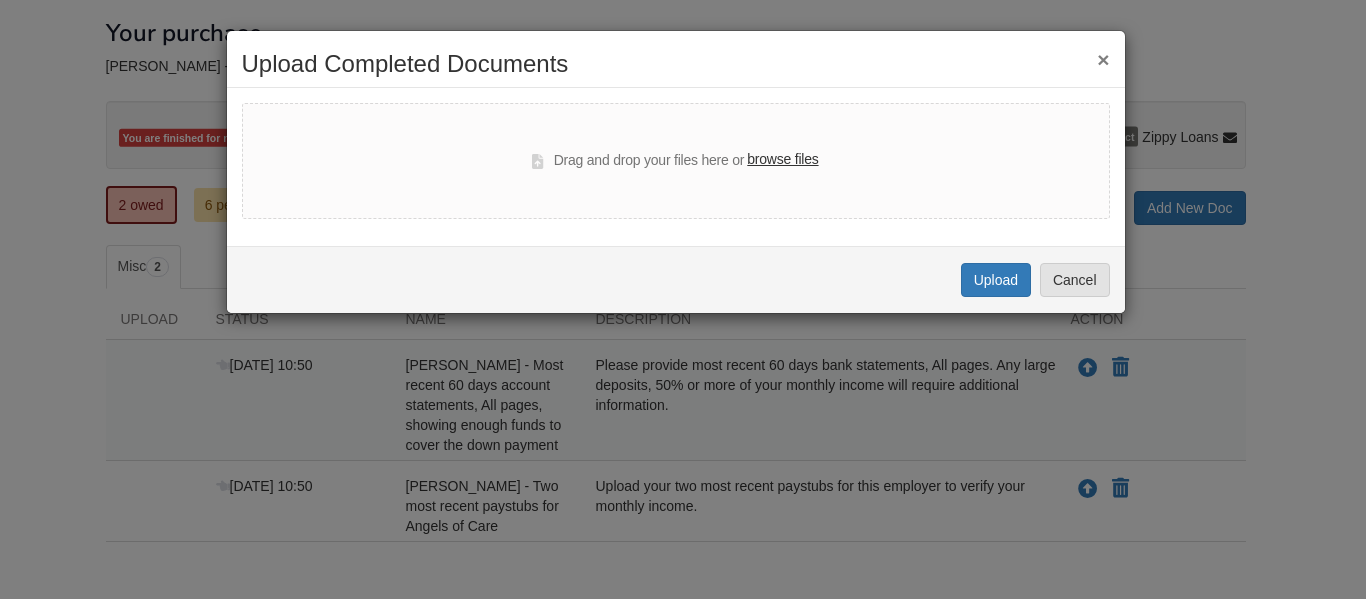 click on "browse files" at bounding box center [782, 160] 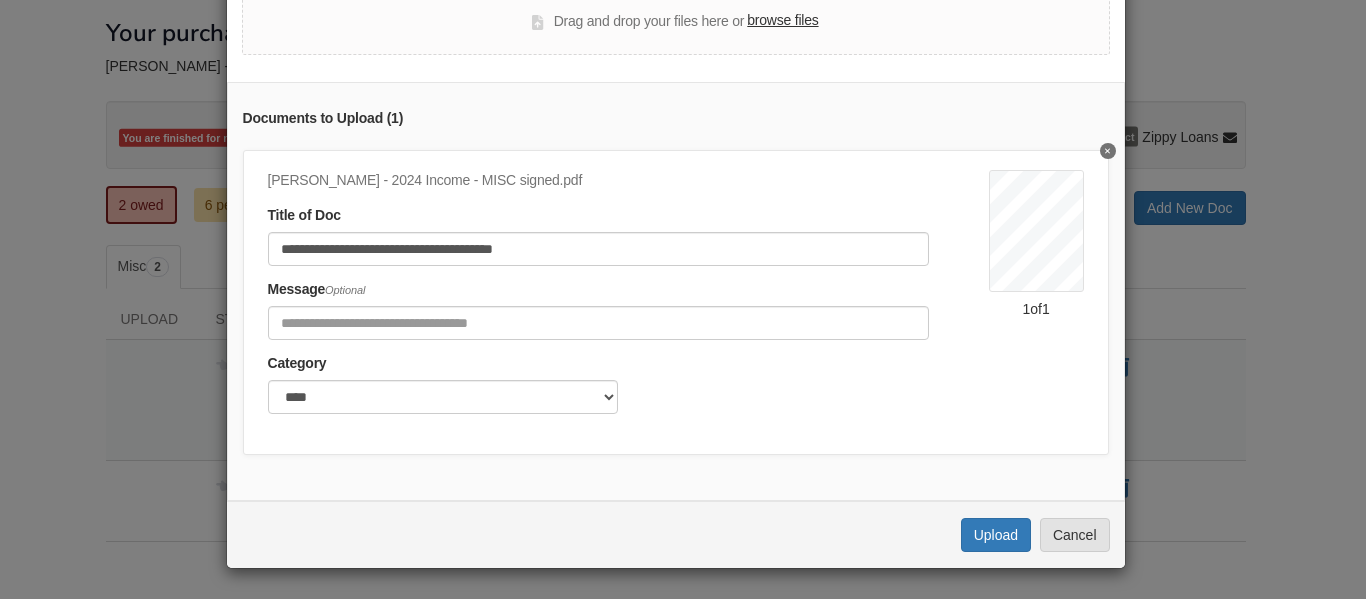 scroll, scrollTop: 125, scrollLeft: 0, axis: vertical 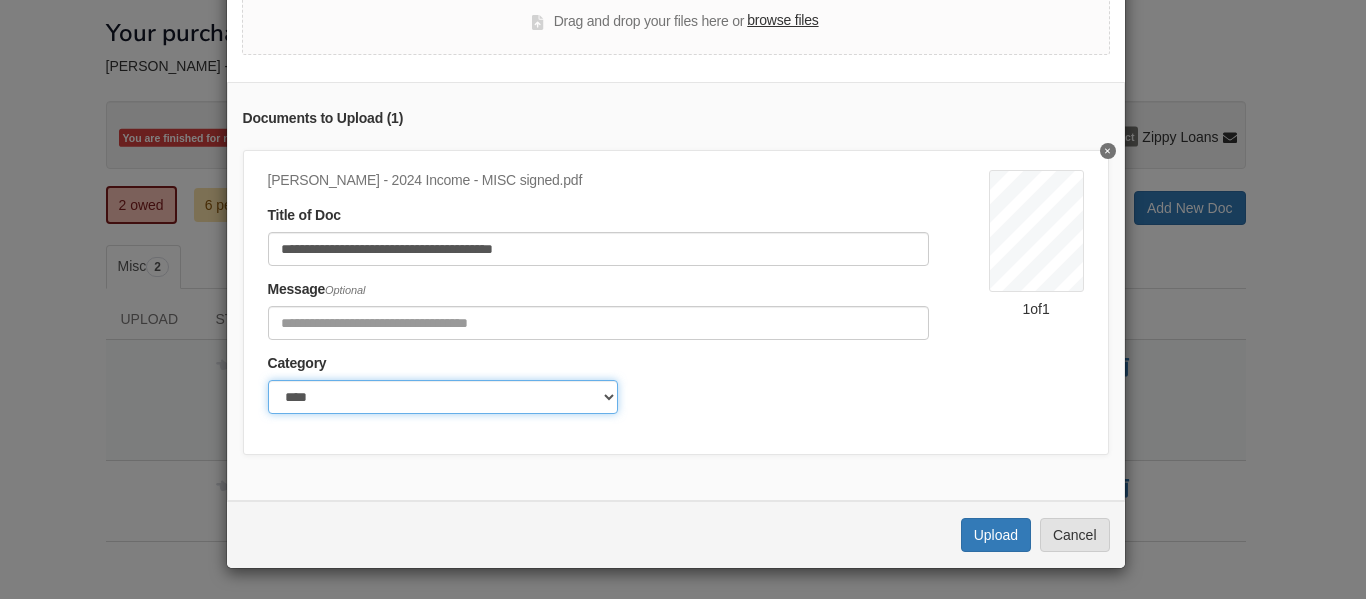 click on "******* ****" 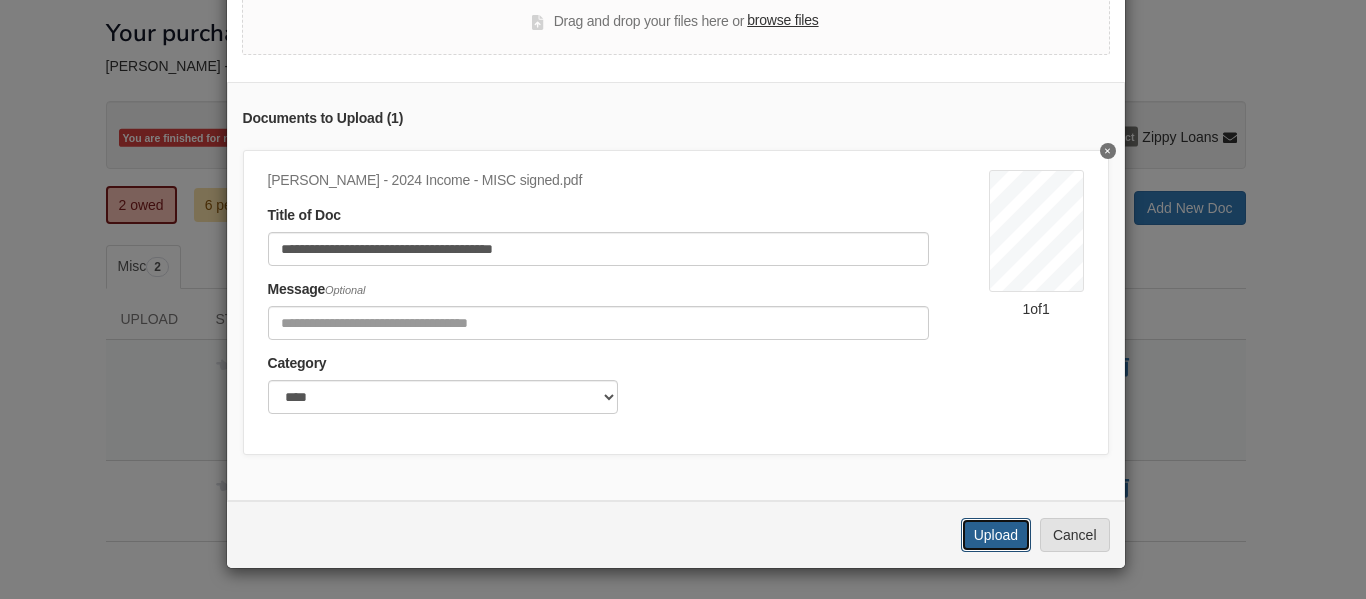click on "Upload" at bounding box center [996, 535] 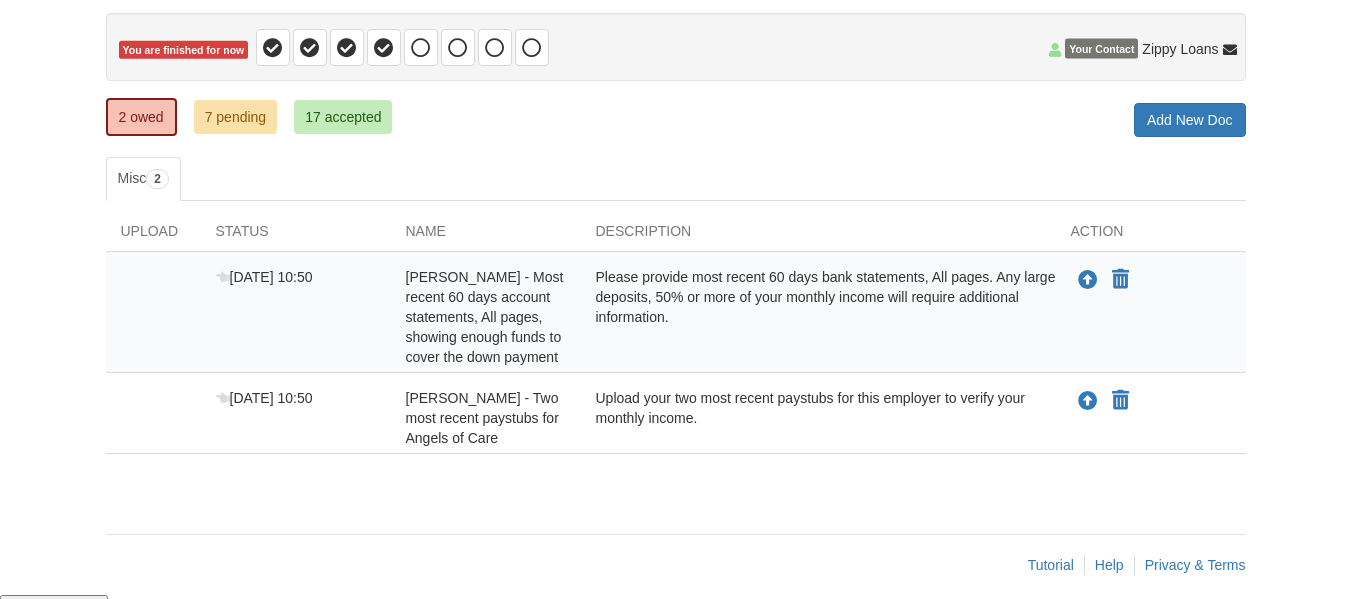 scroll, scrollTop: 205, scrollLeft: 0, axis: vertical 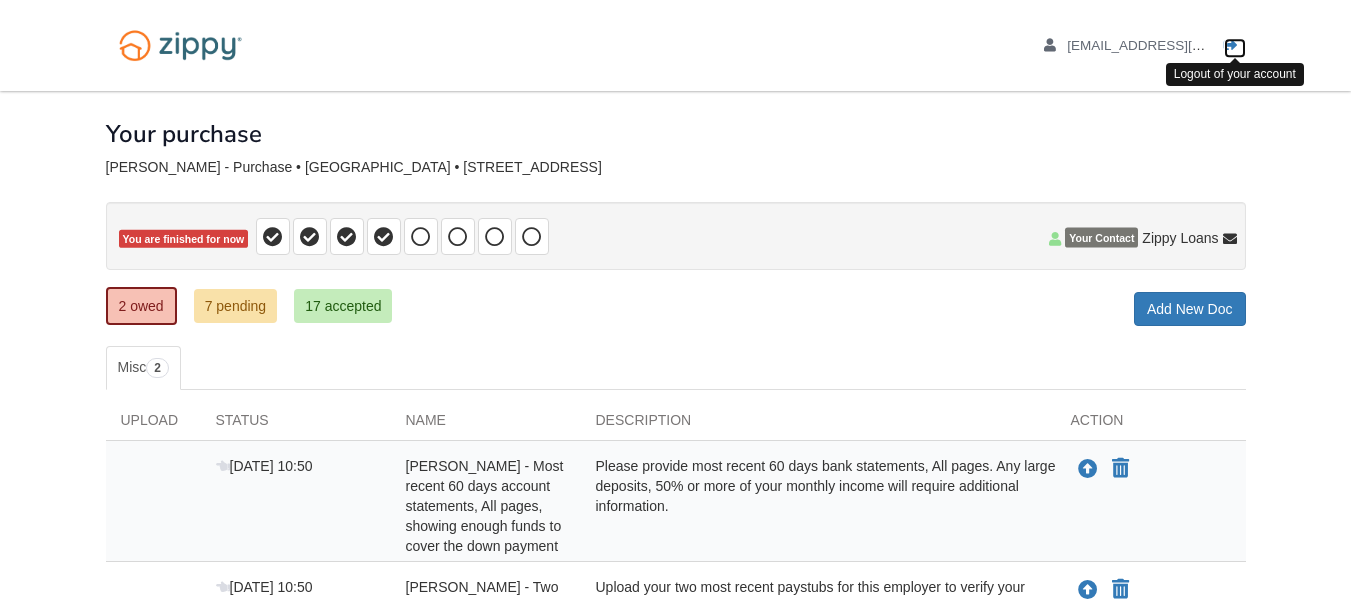 click at bounding box center (1231, 46) 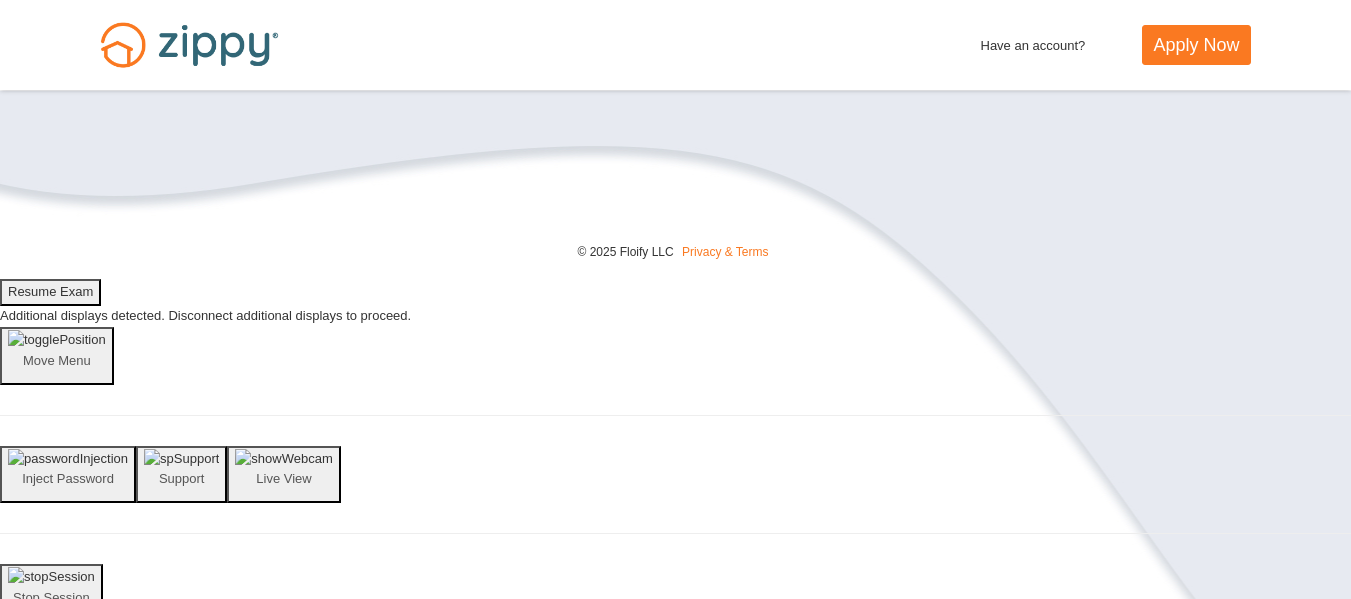 scroll, scrollTop: 0, scrollLeft: 0, axis: both 